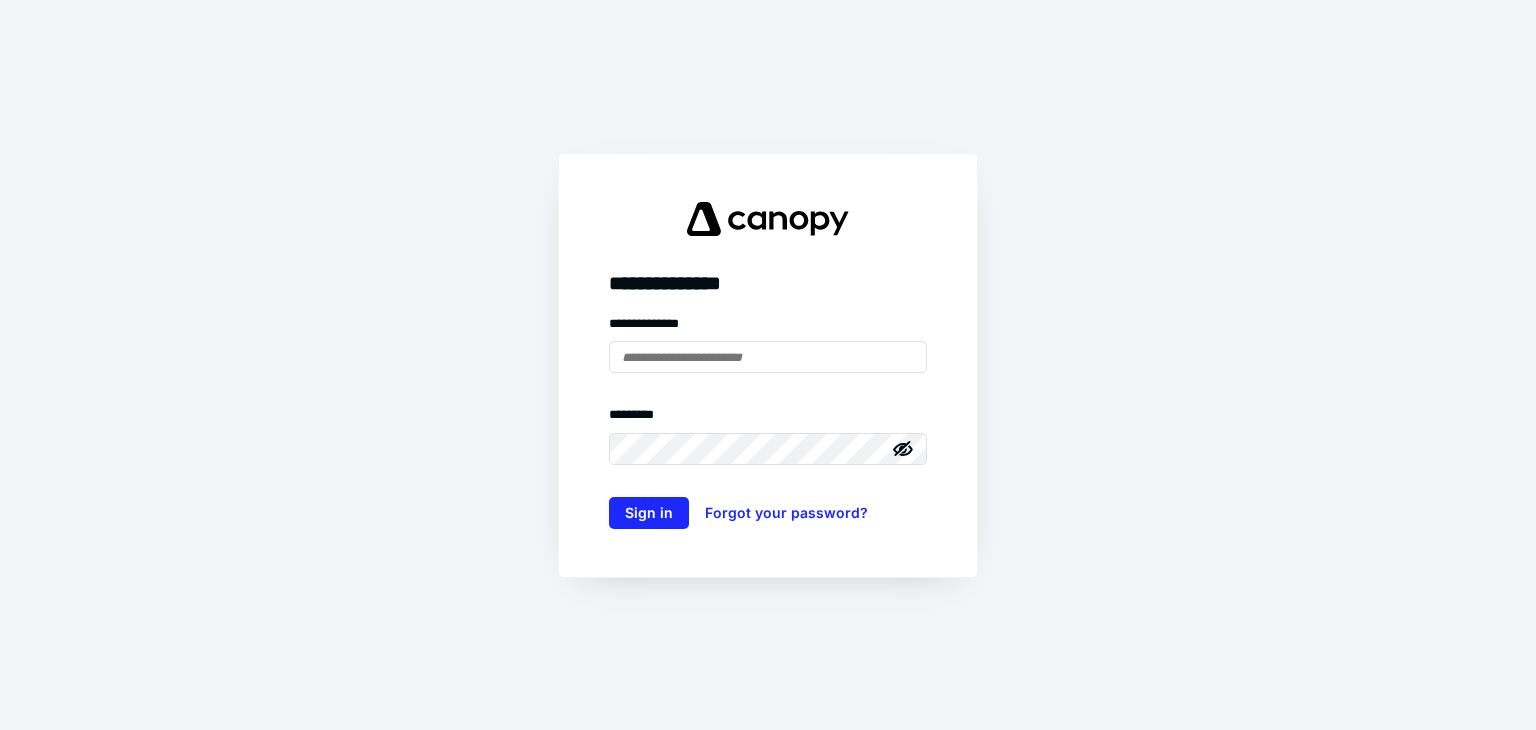 scroll, scrollTop: 0, scrollLeft: 0, axis: both 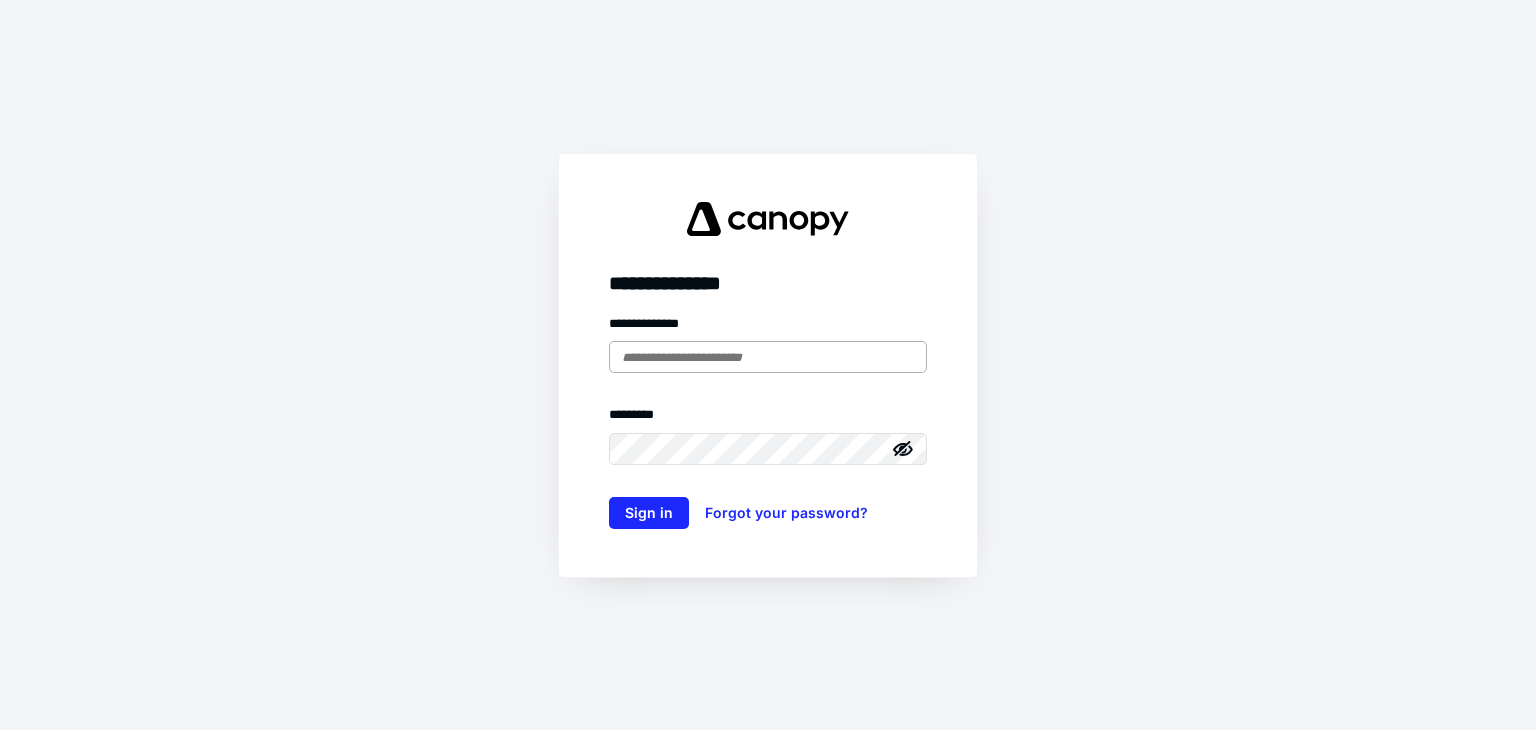click at bounding box center [768, 357] 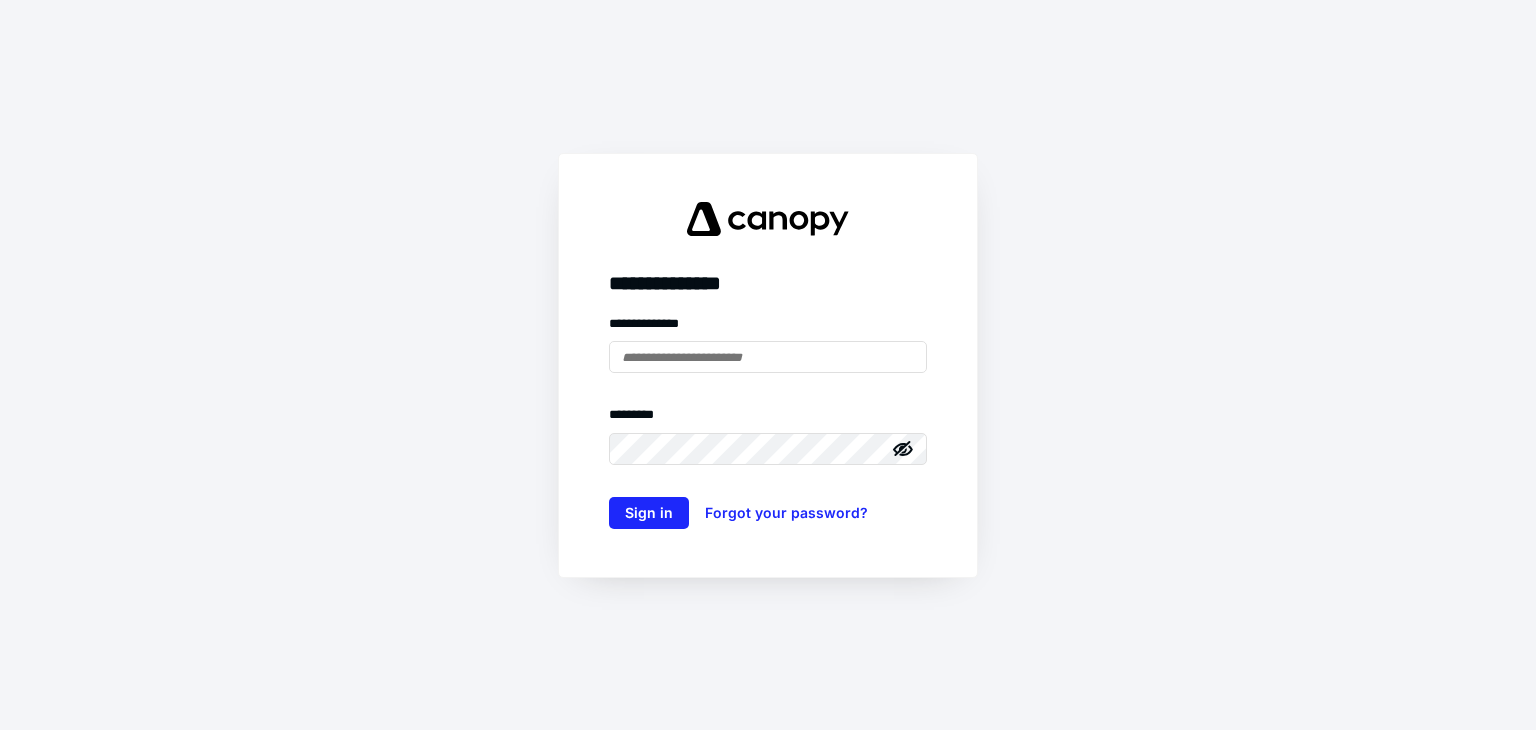 type on "**********" 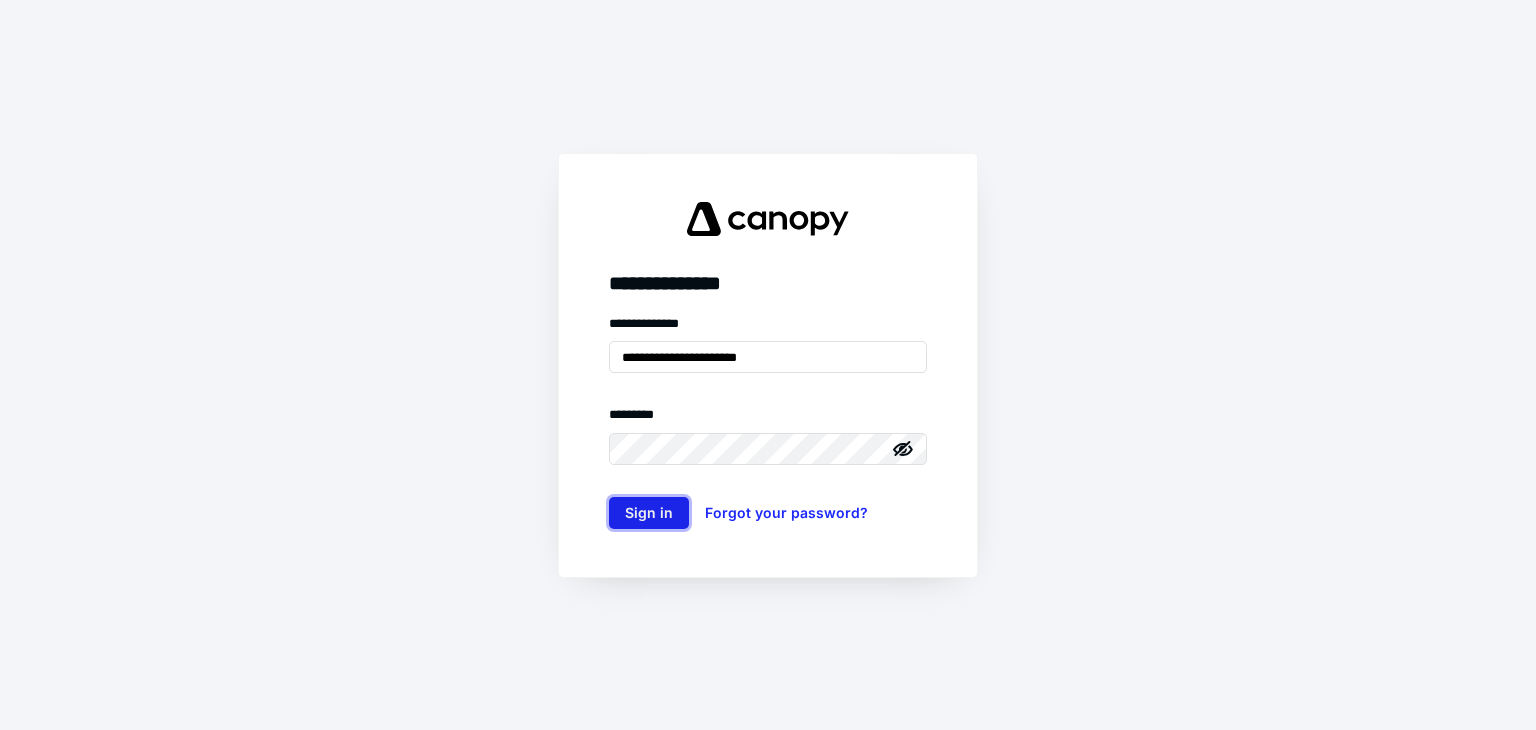 click on "Sign in" at bounding box center (649, 513) 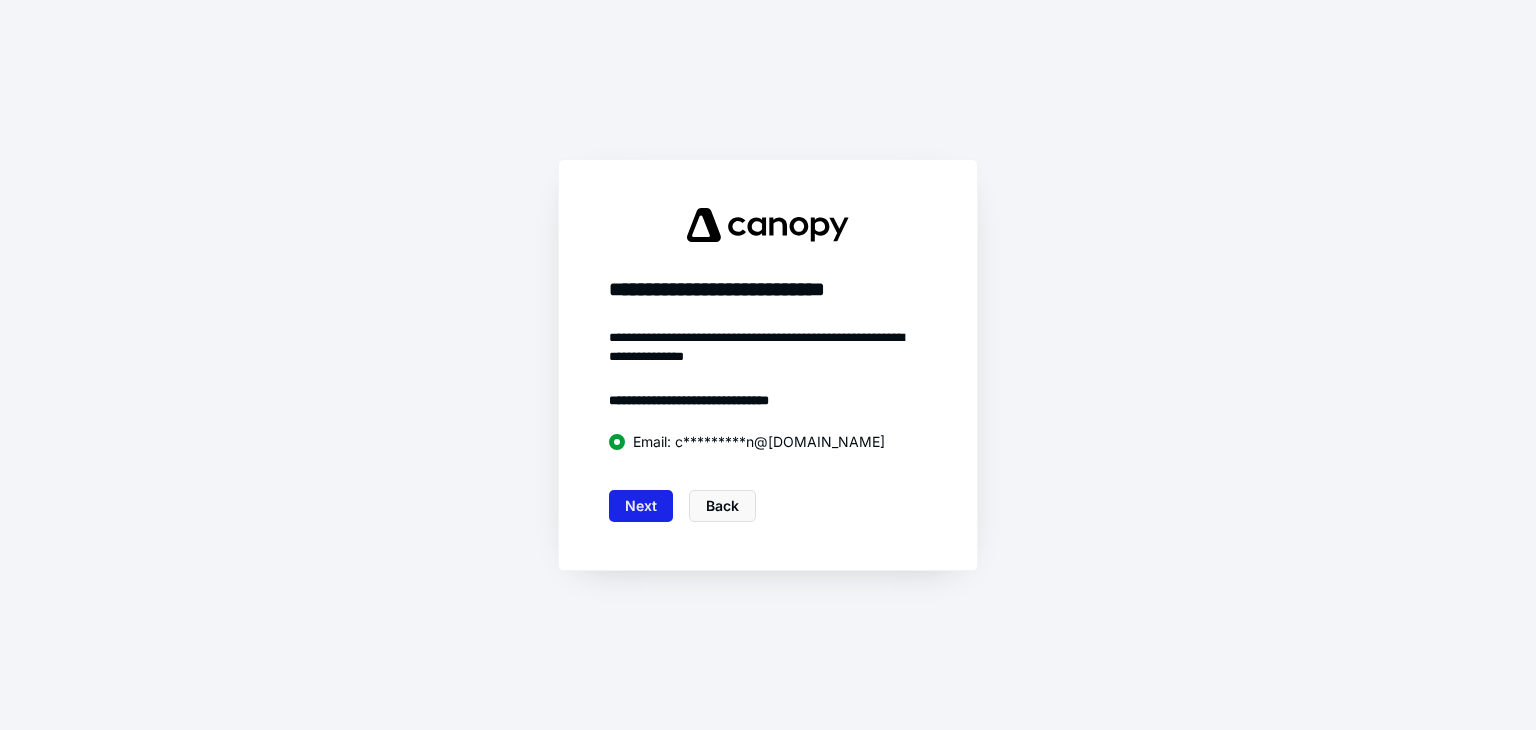 click on "Next" at bounding box center [641, 506] 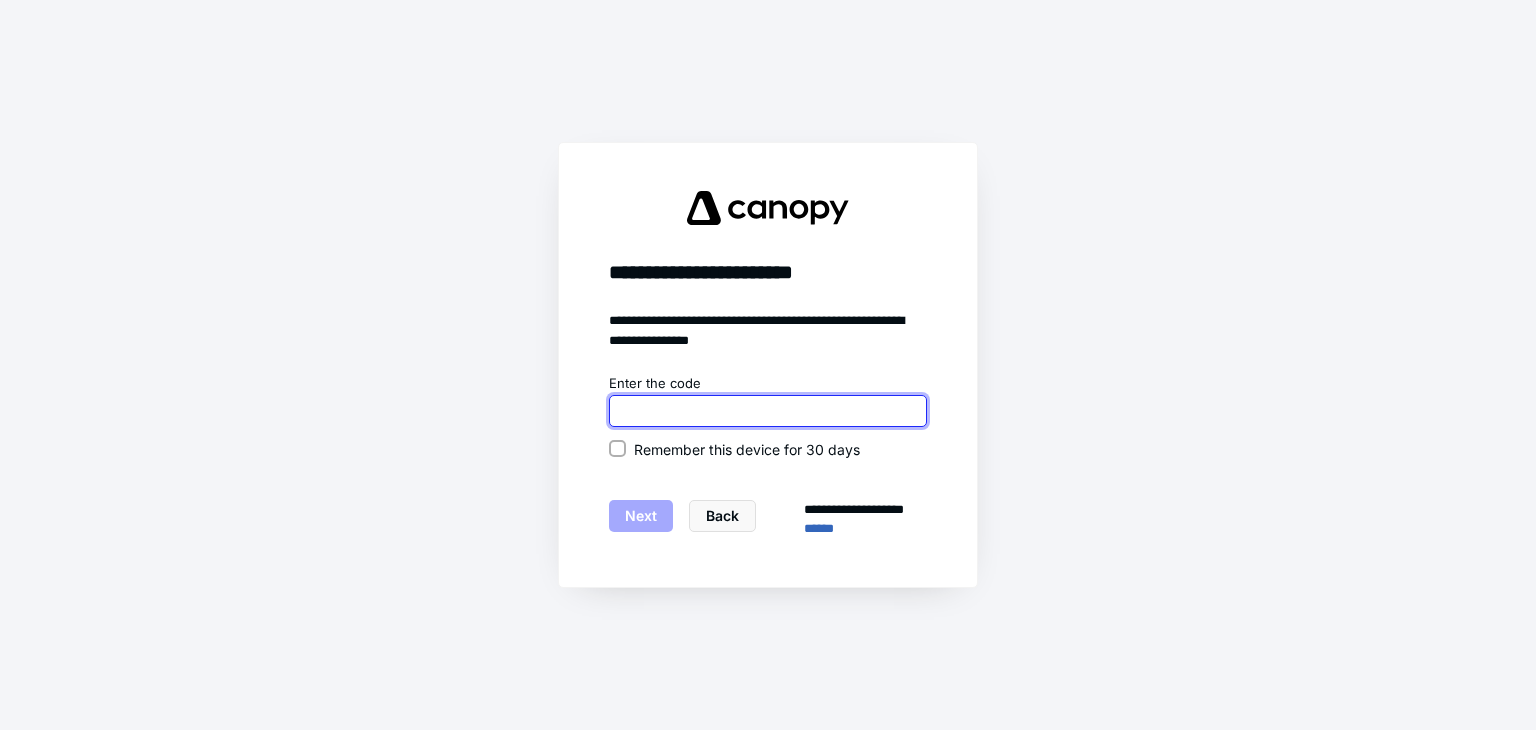 click at bounding box center (768, 411) 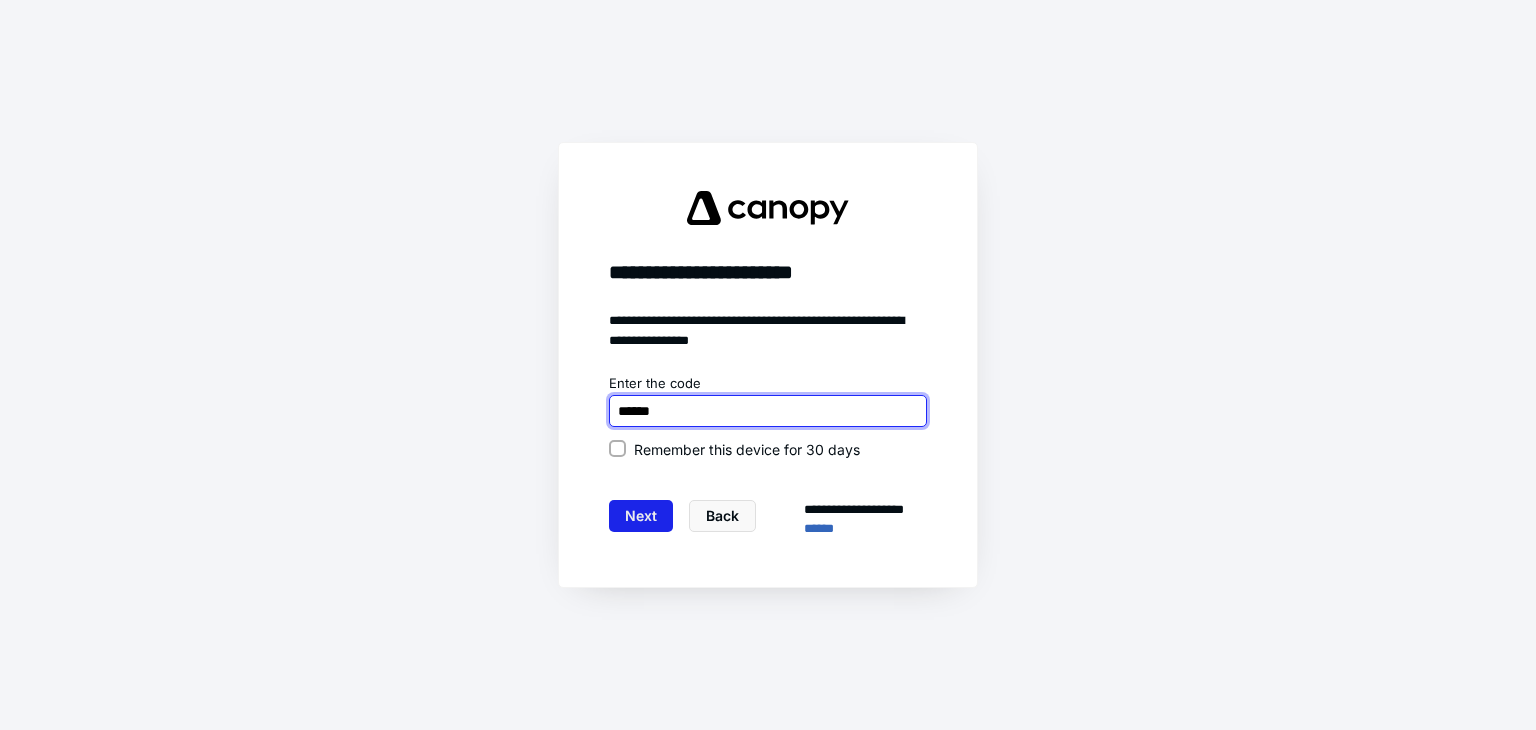 type on "******" 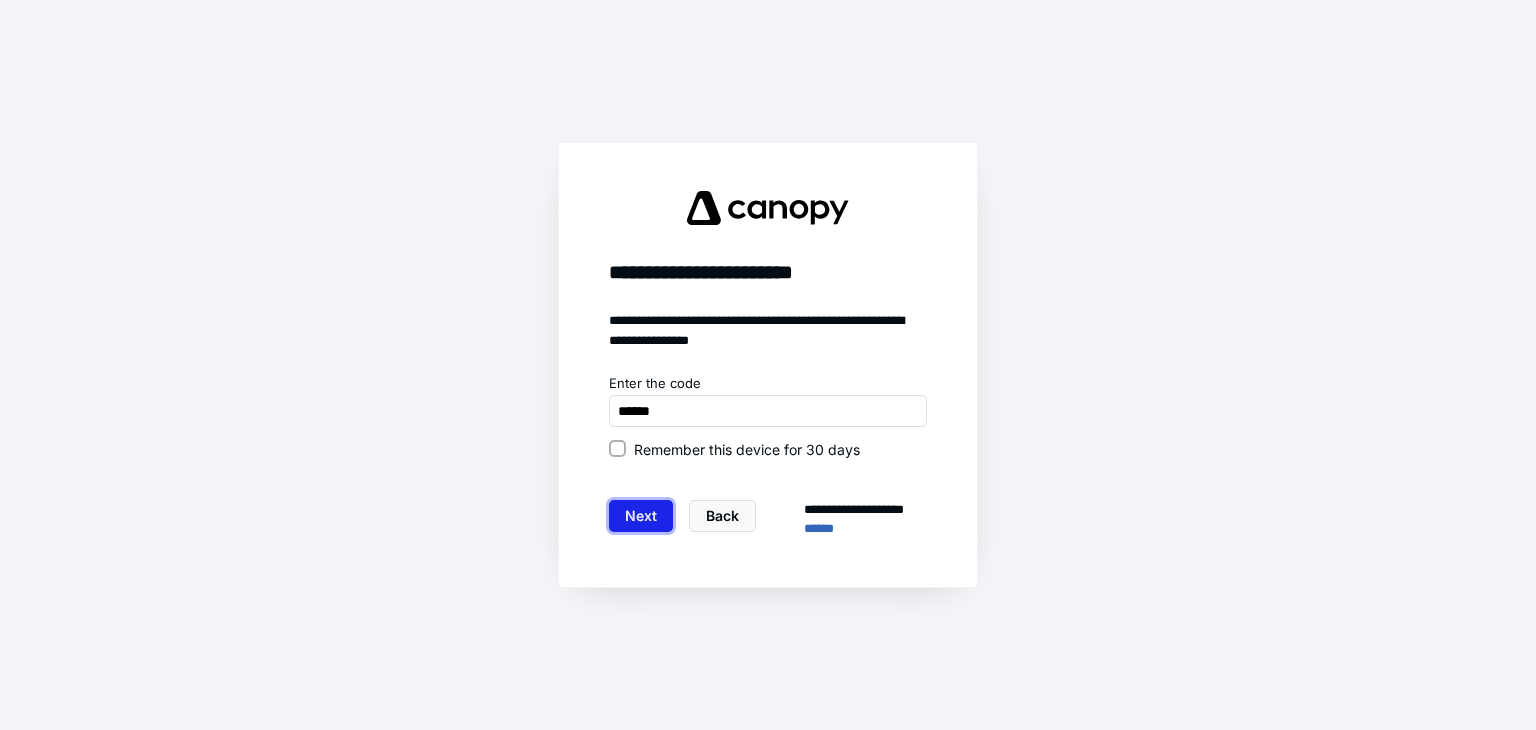 click on "Next" at bounding box center [641, 516] 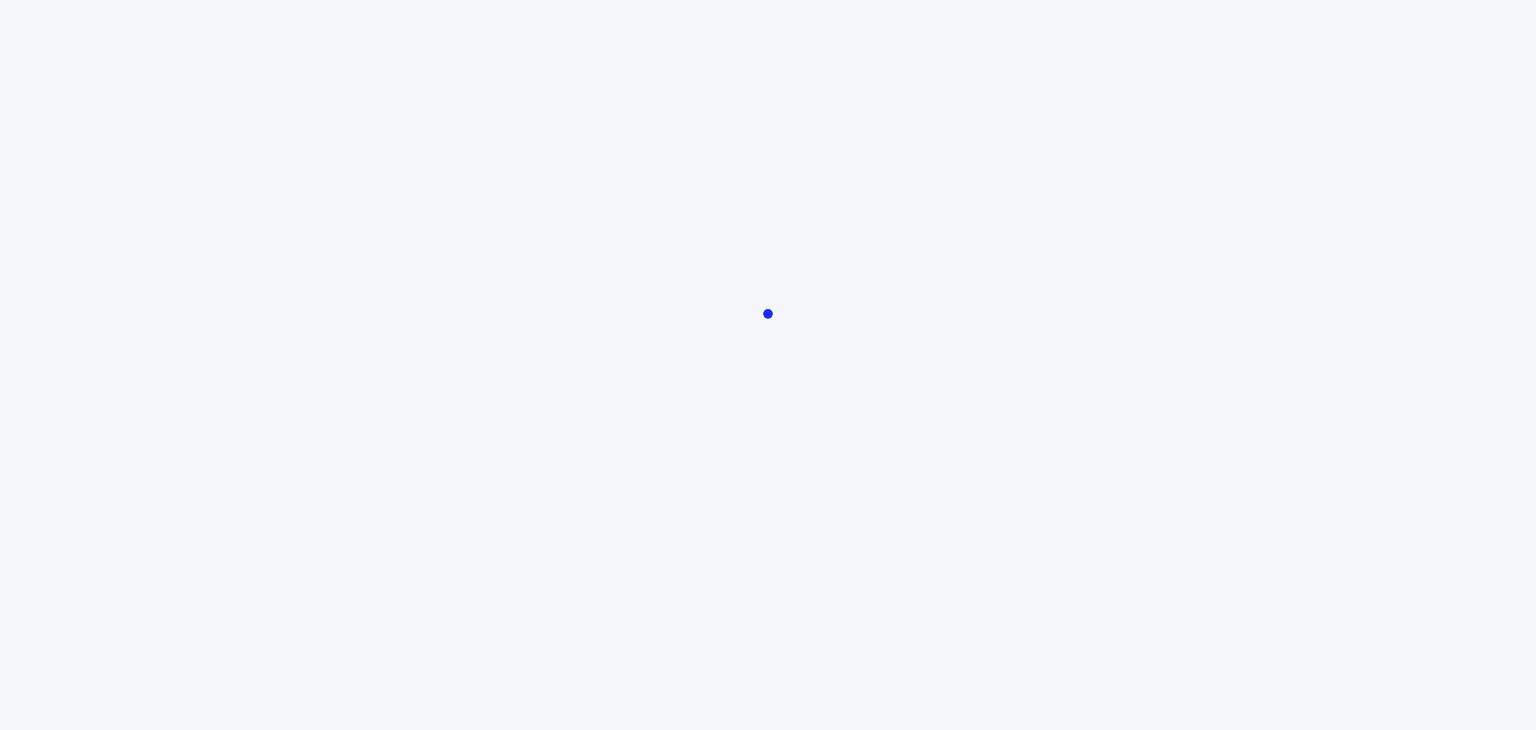 scroll, scrollTop: 0, scrollLeft: 0, axis: both 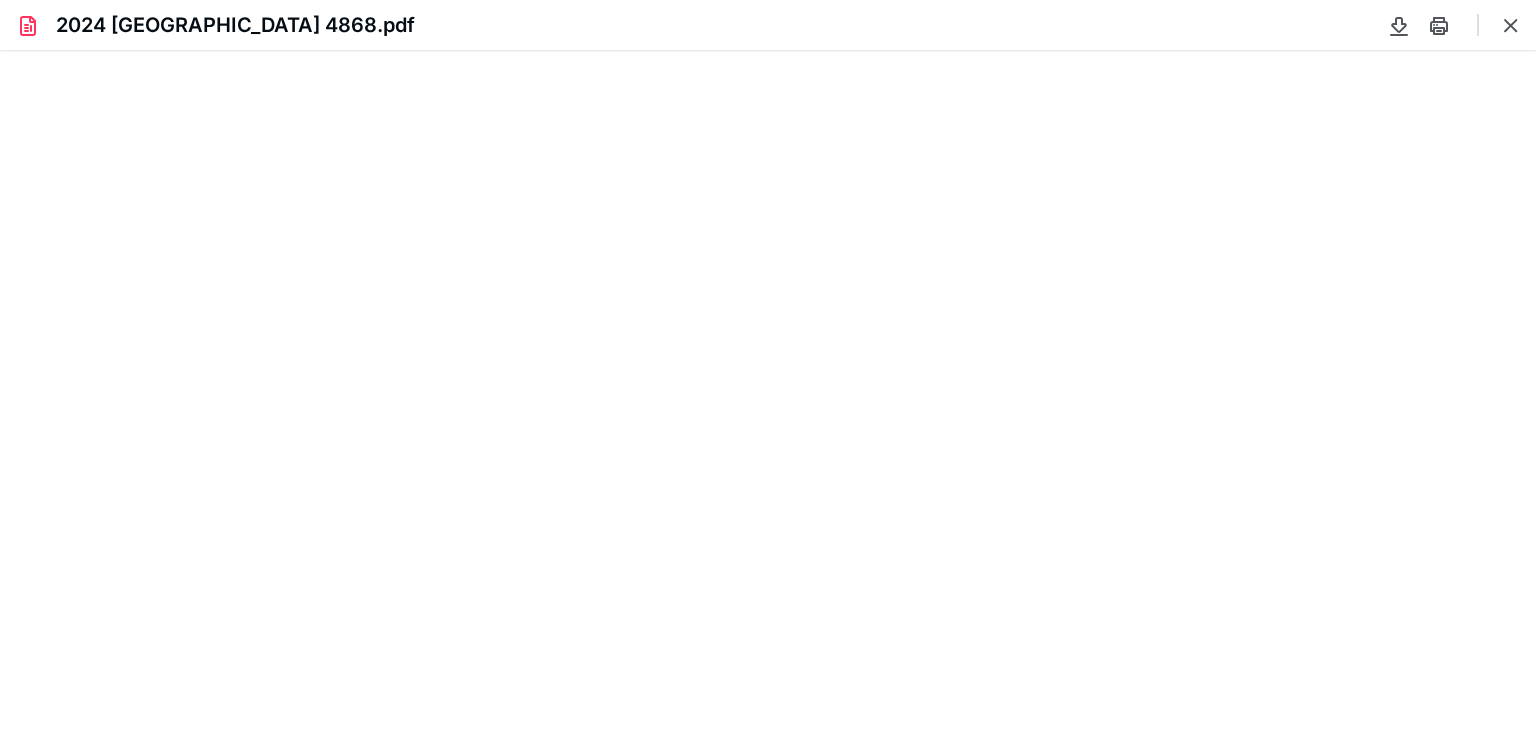type on "81" 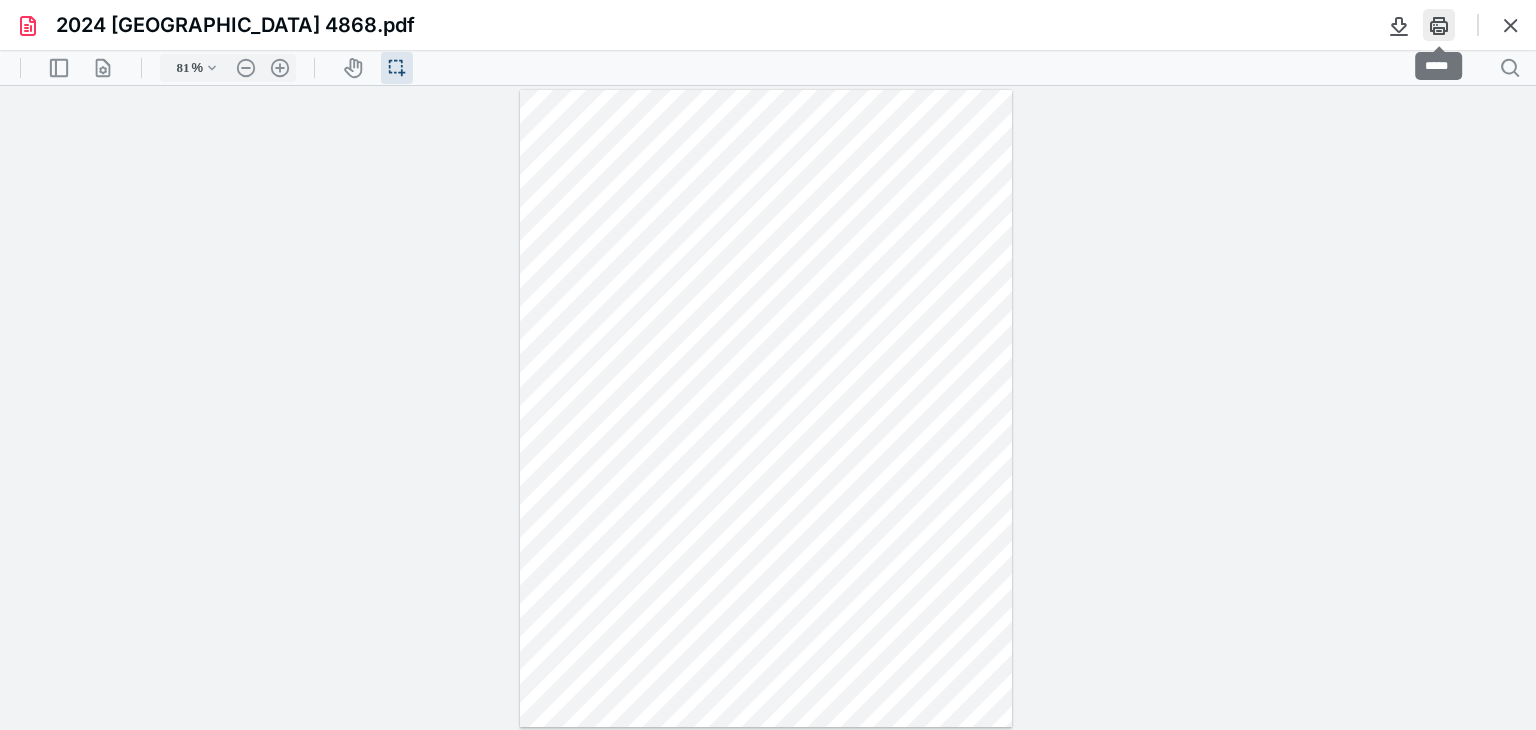 click at bounding box center (1439, 25) 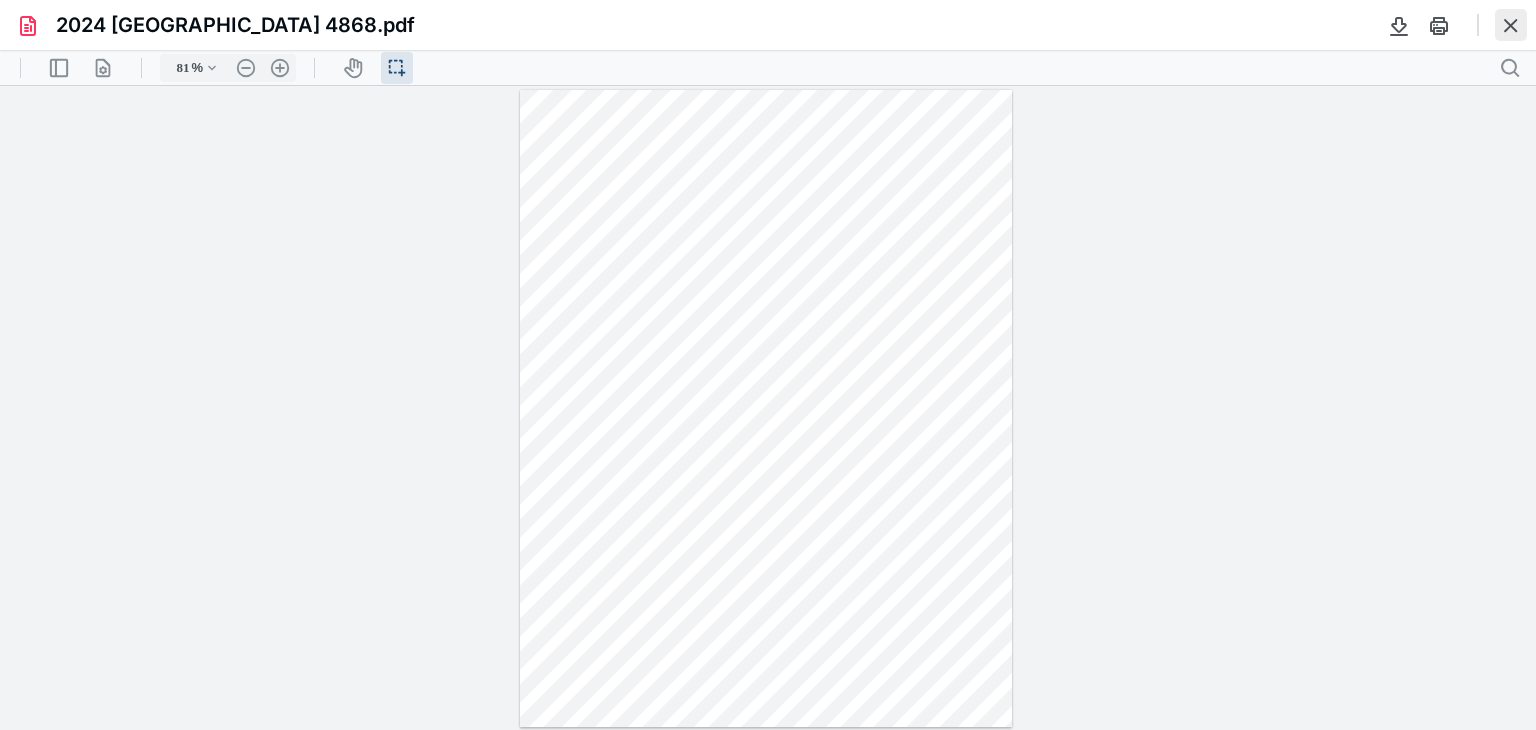 click at bounding box center (1511, 25) 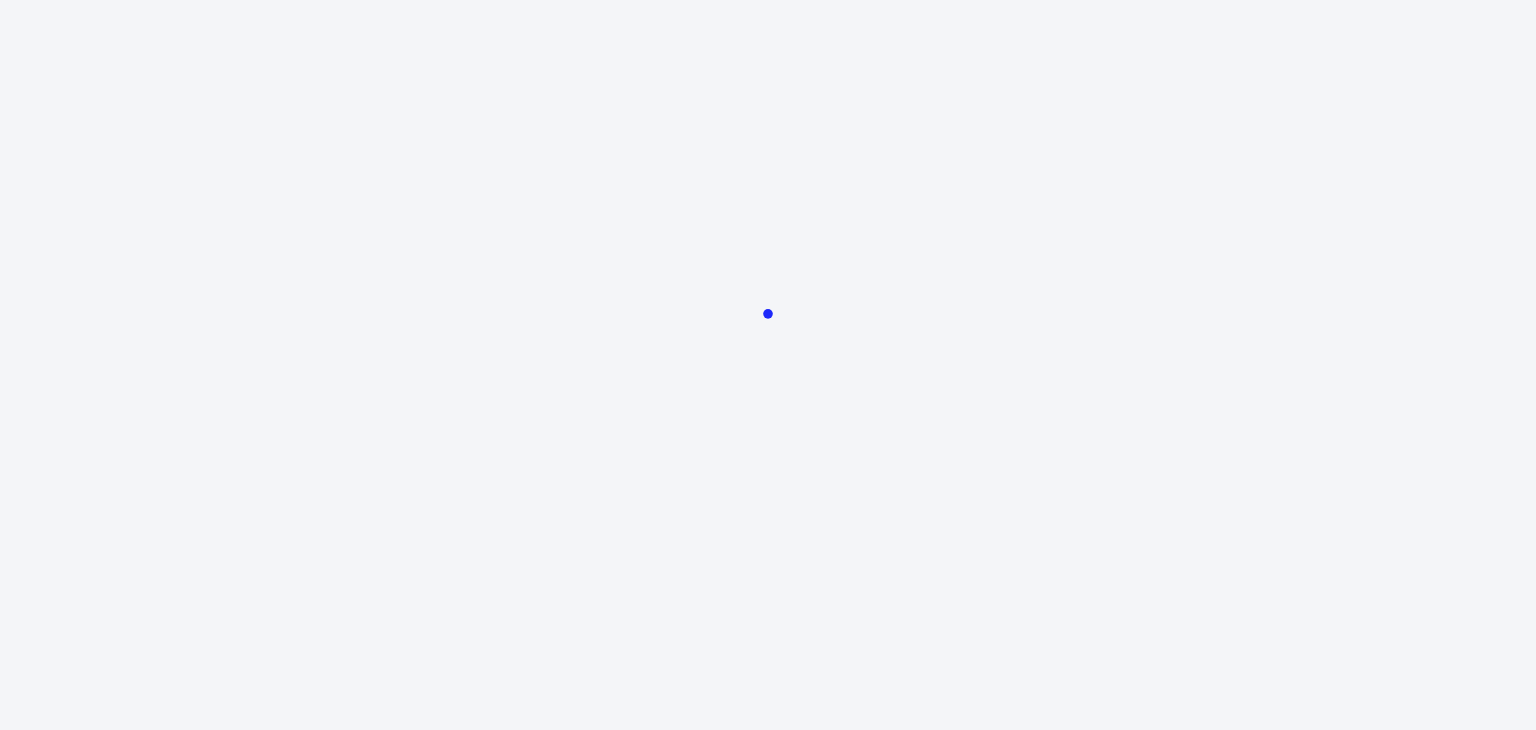 scroll, scrollTop: 0, scrollLeft: 0, axis: both 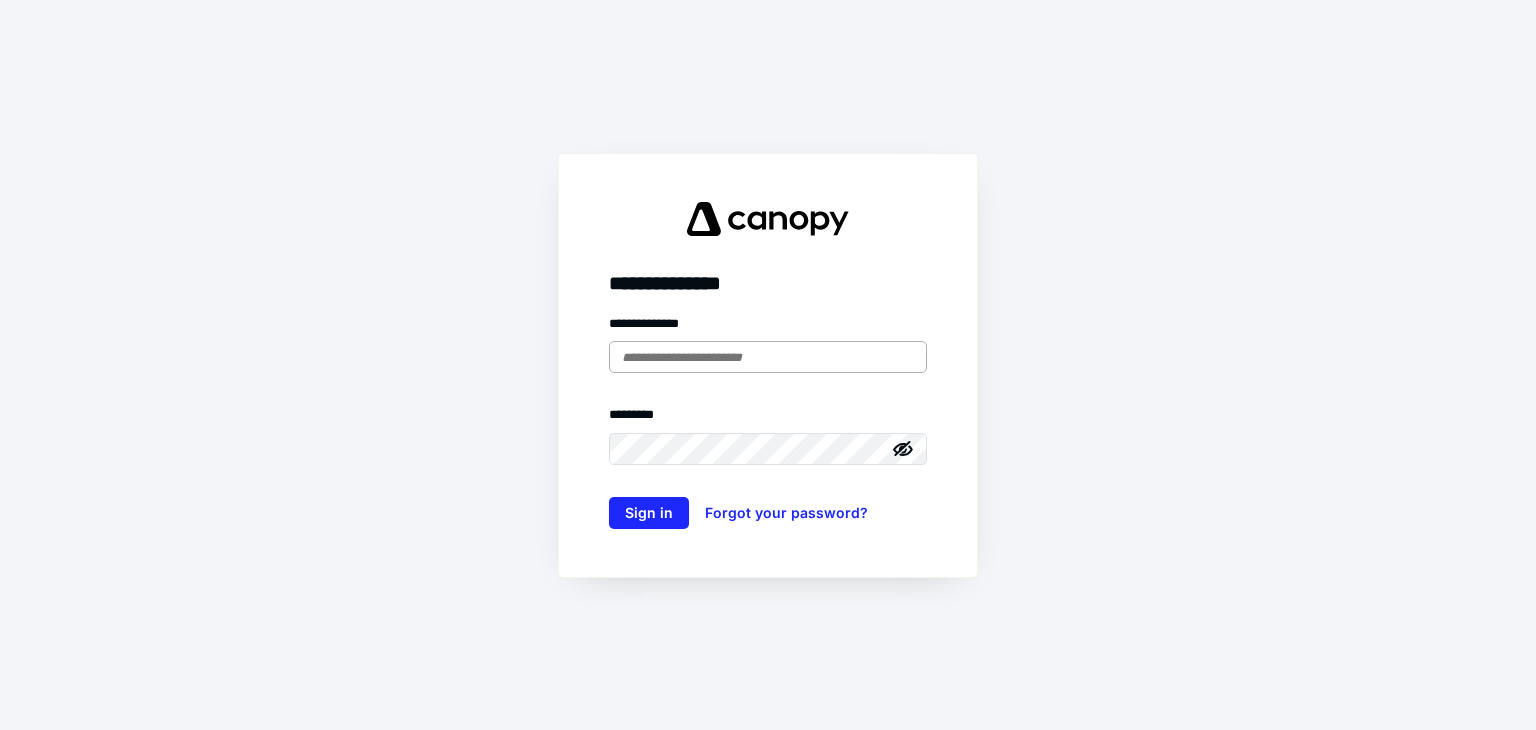 click at bounding box center [768, 357] 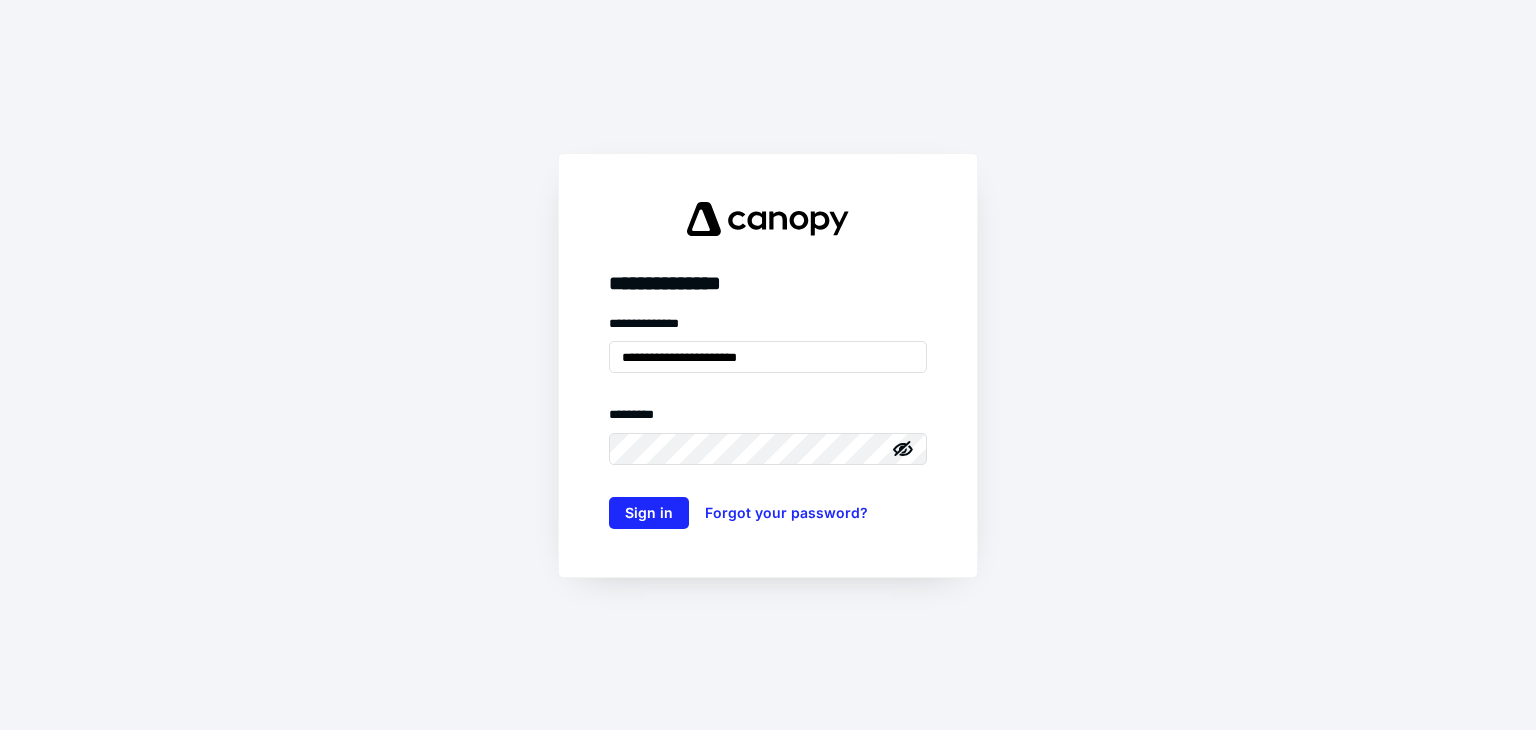 type on "**********" 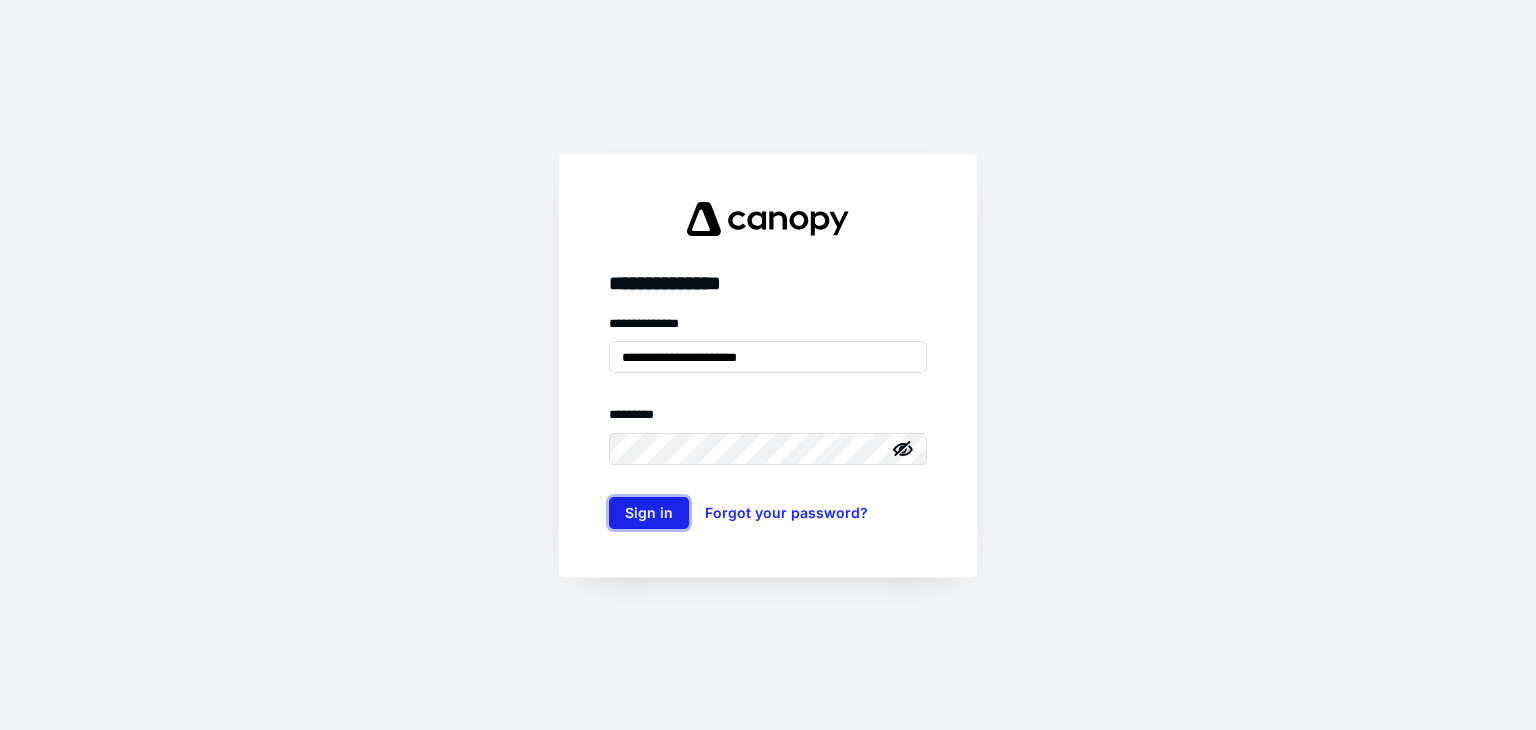 click on "Sign in" at bounding box center (649, 513) 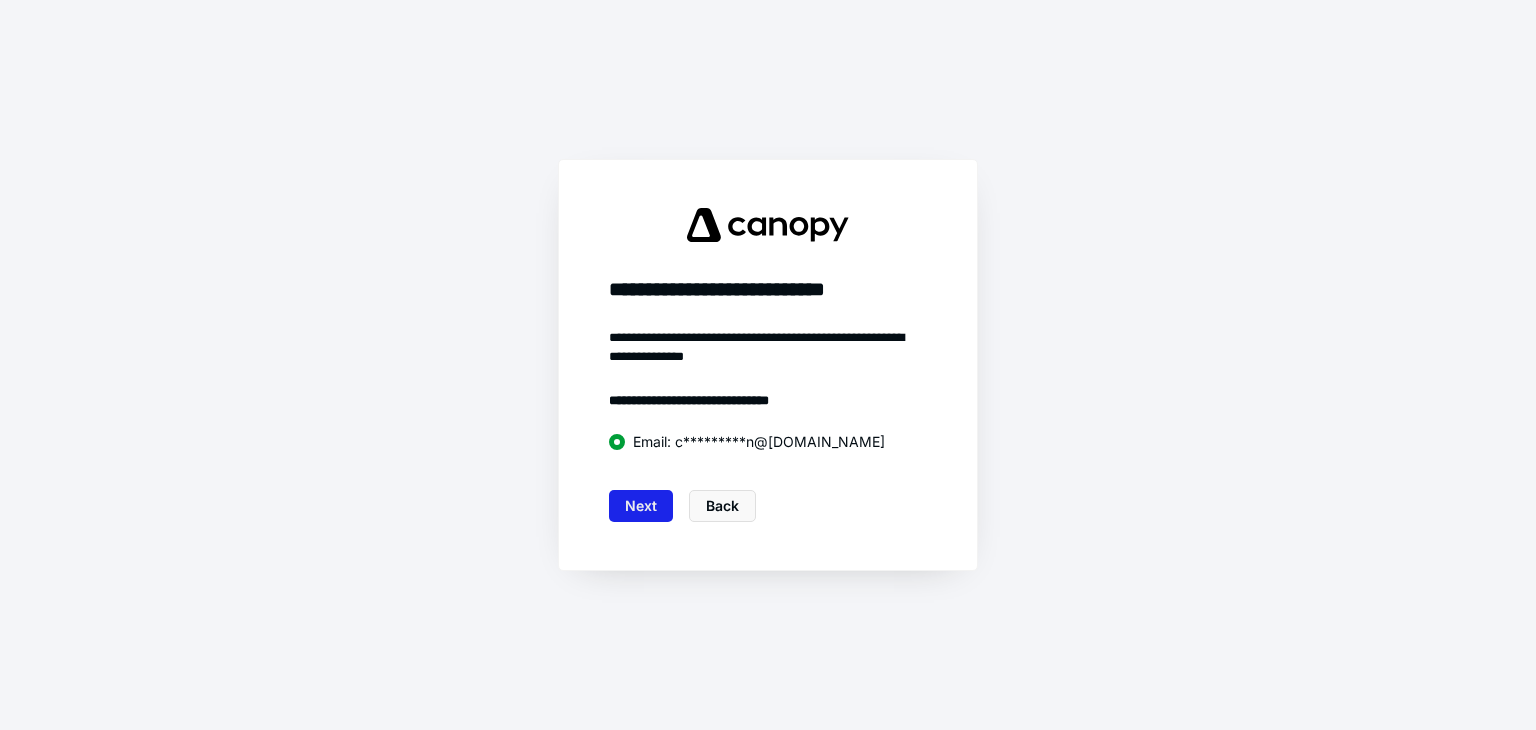 click on "Next" at bounding box center (641, 506) 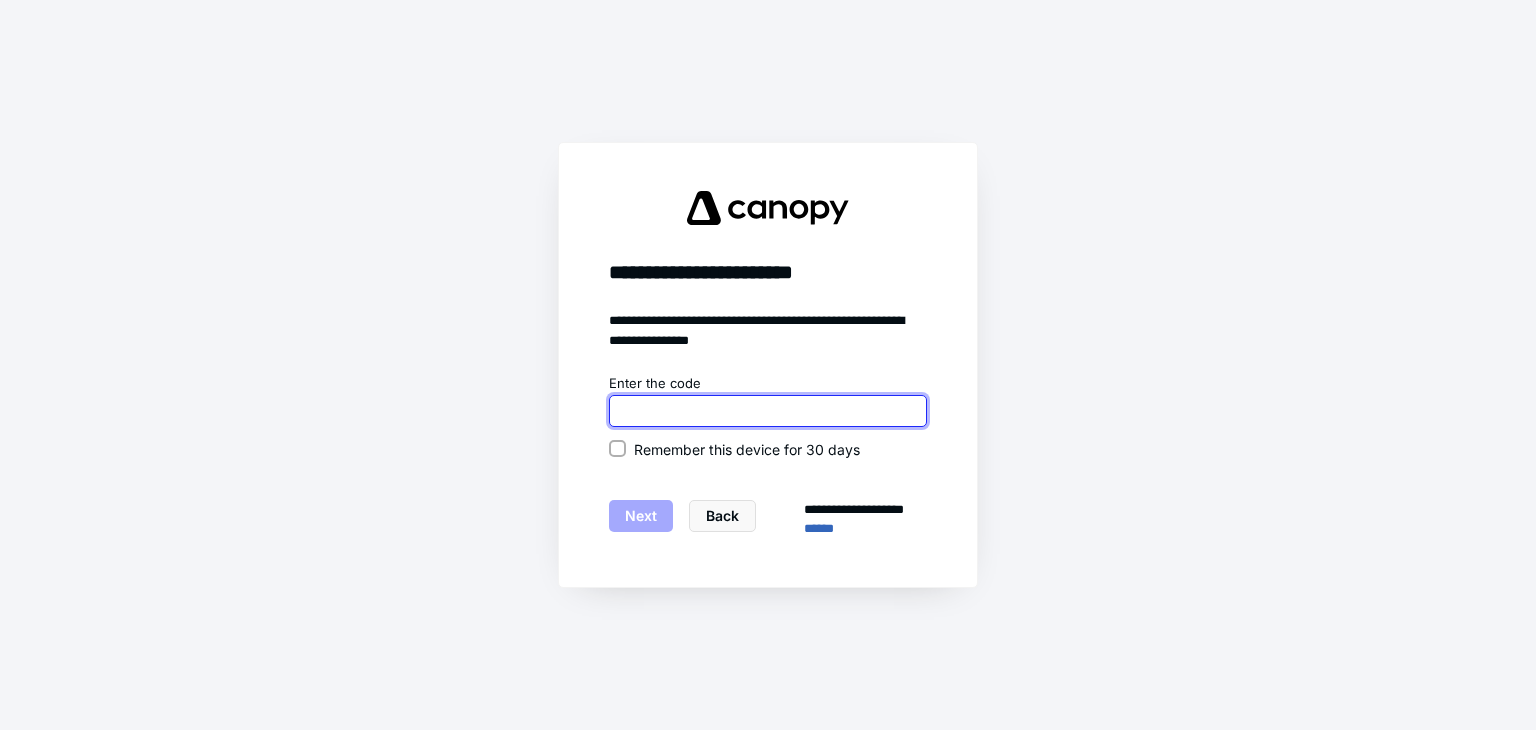 click at bounding box center (768, 411) 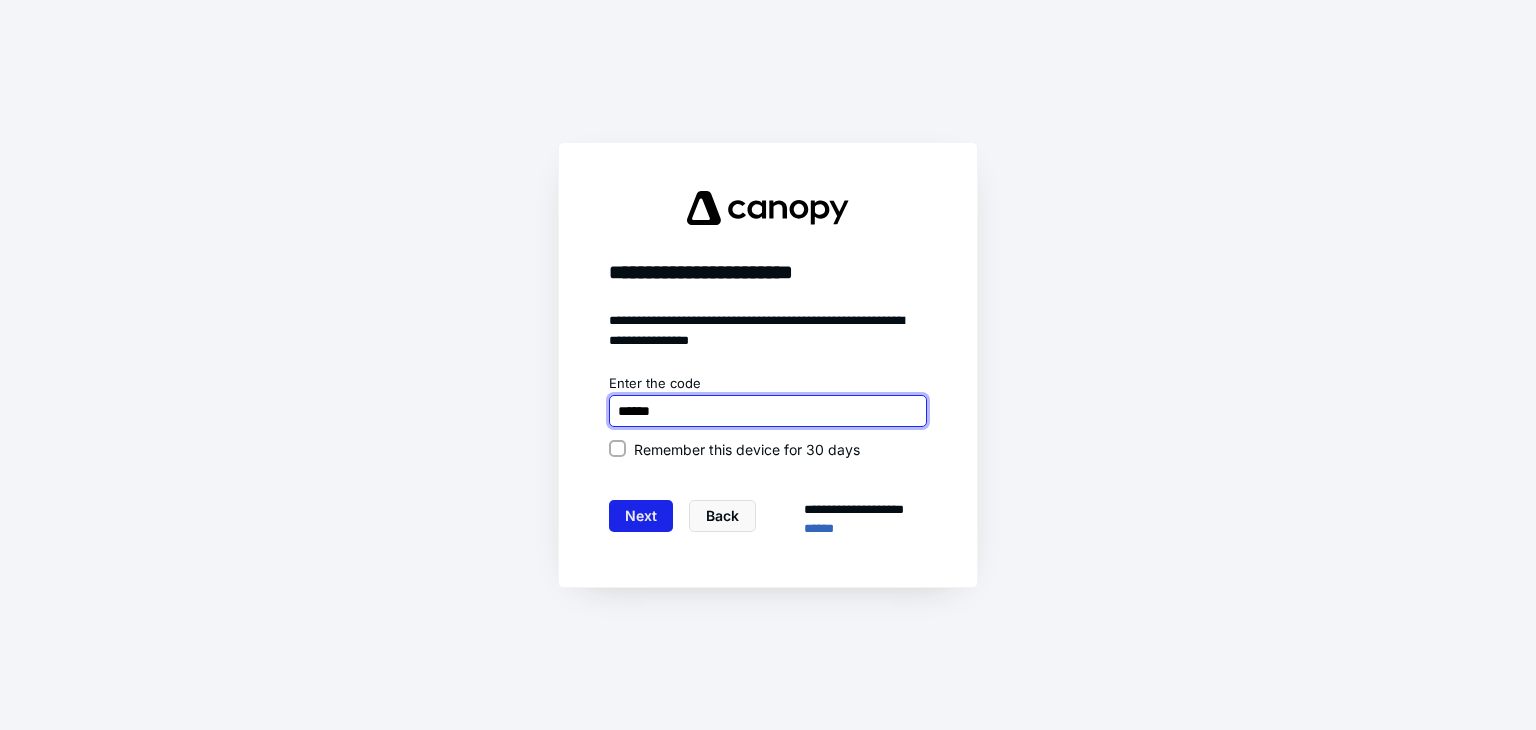 type on "******" 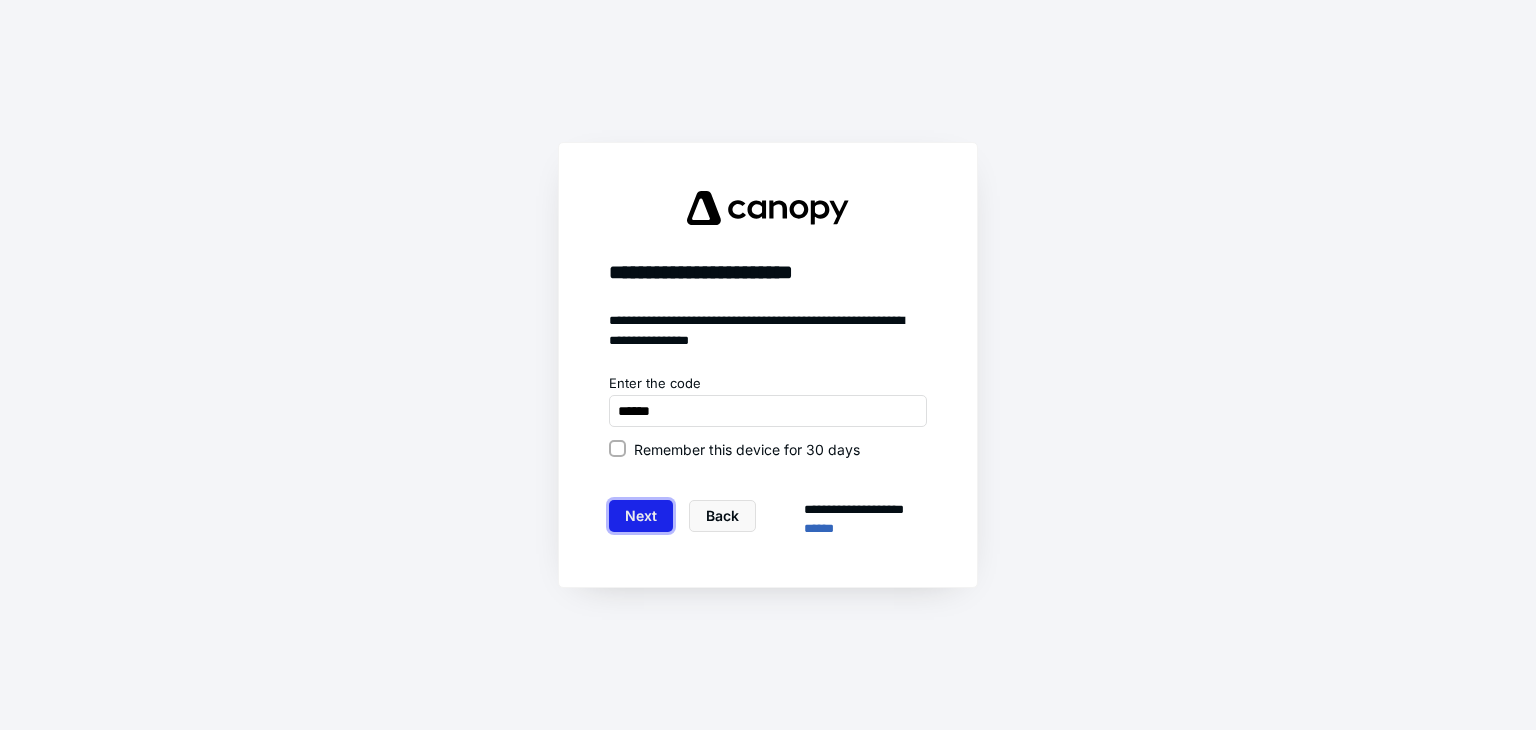 click on "Next" at bounding box center (641, 516) 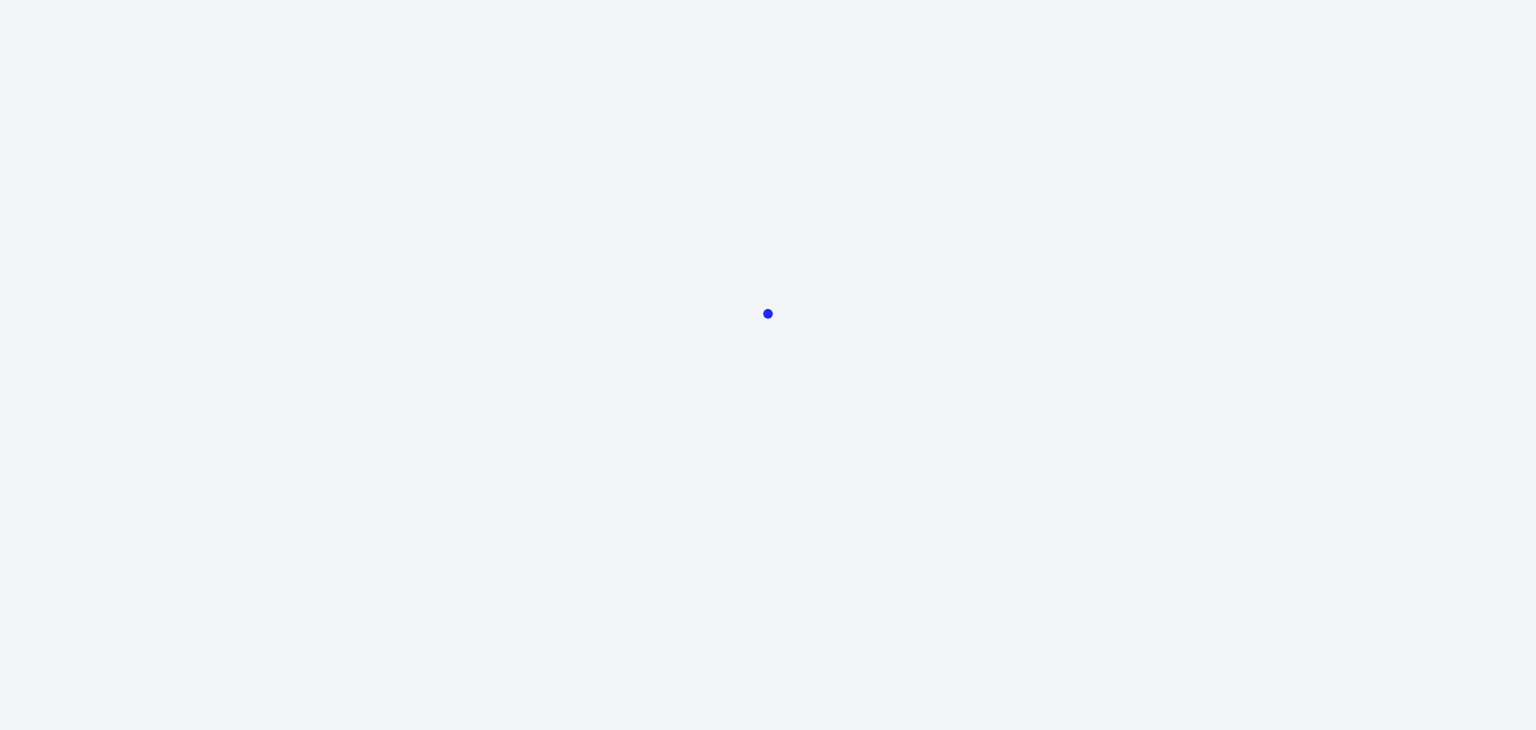 scroll, scrollTop: 0, scrollLeft: 0, axis: both 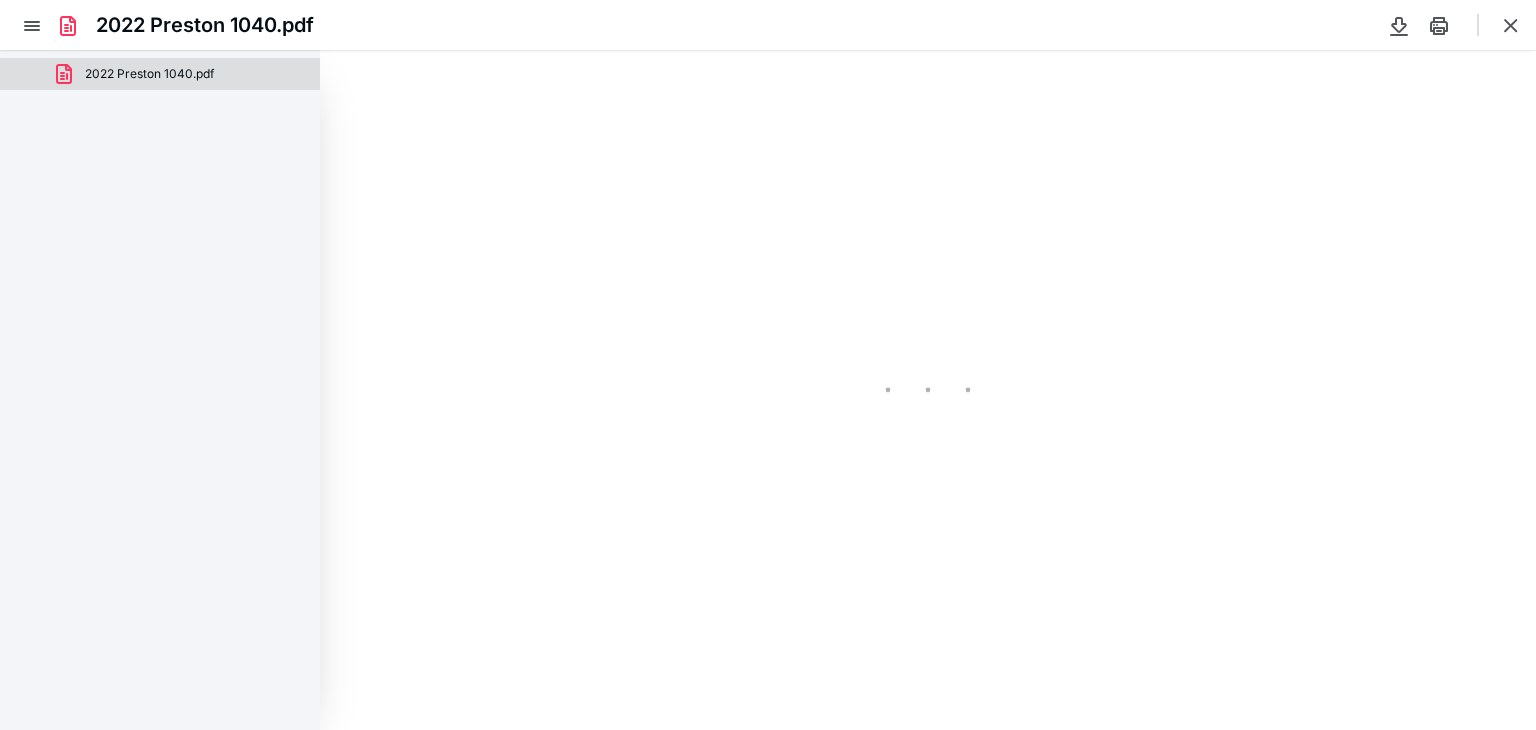 type on "81" 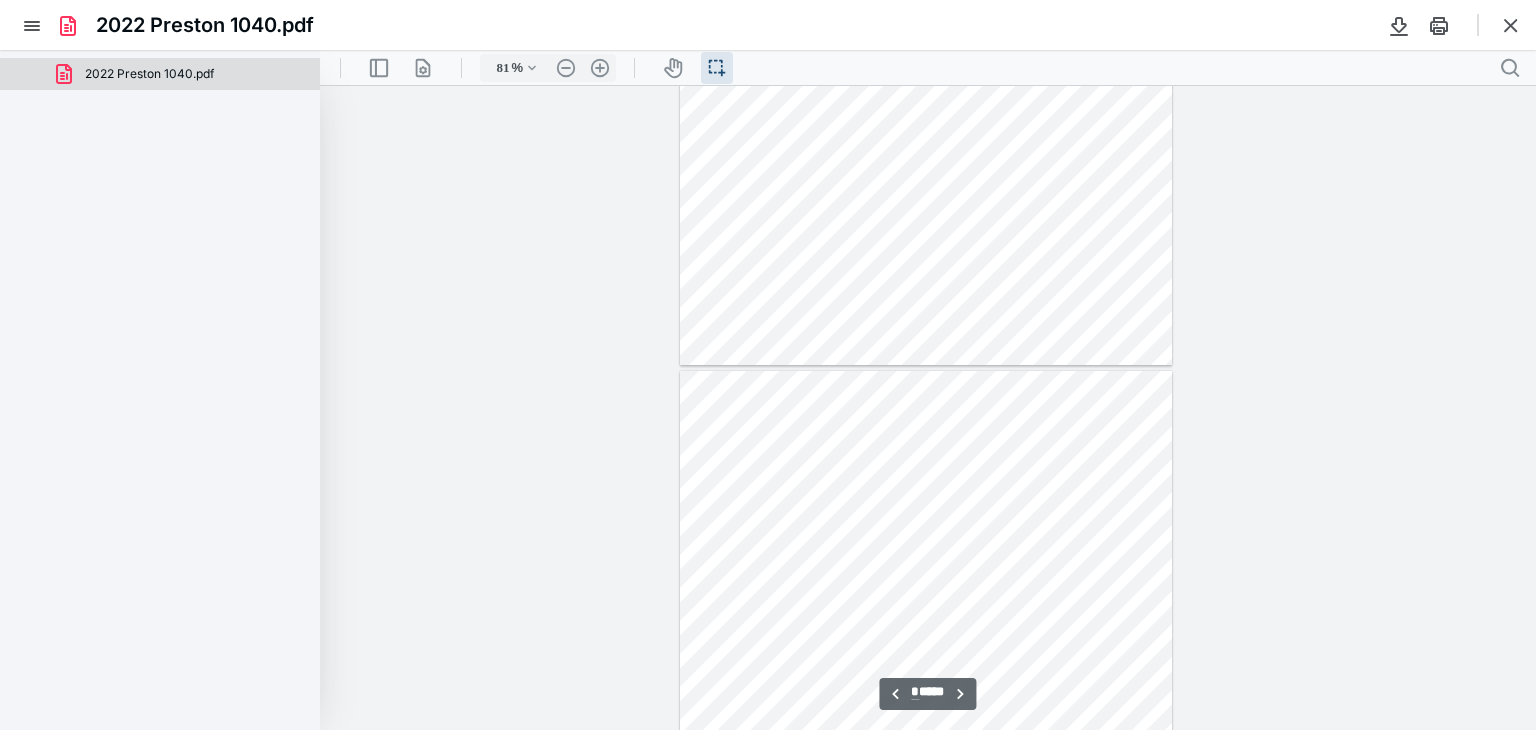 scroll, scrollTop: 1139, scrollLeft: 0, axis: vertical 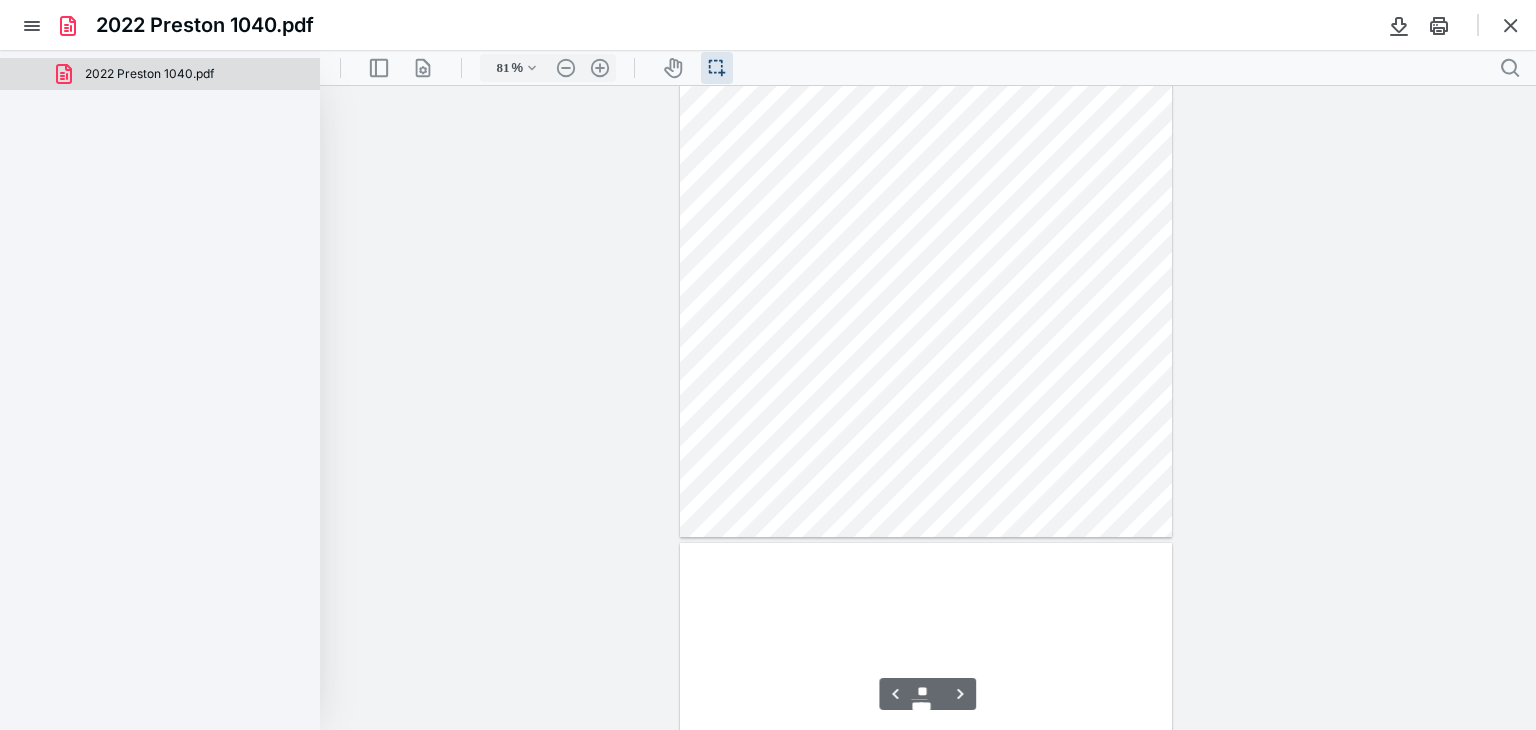 type on "**" 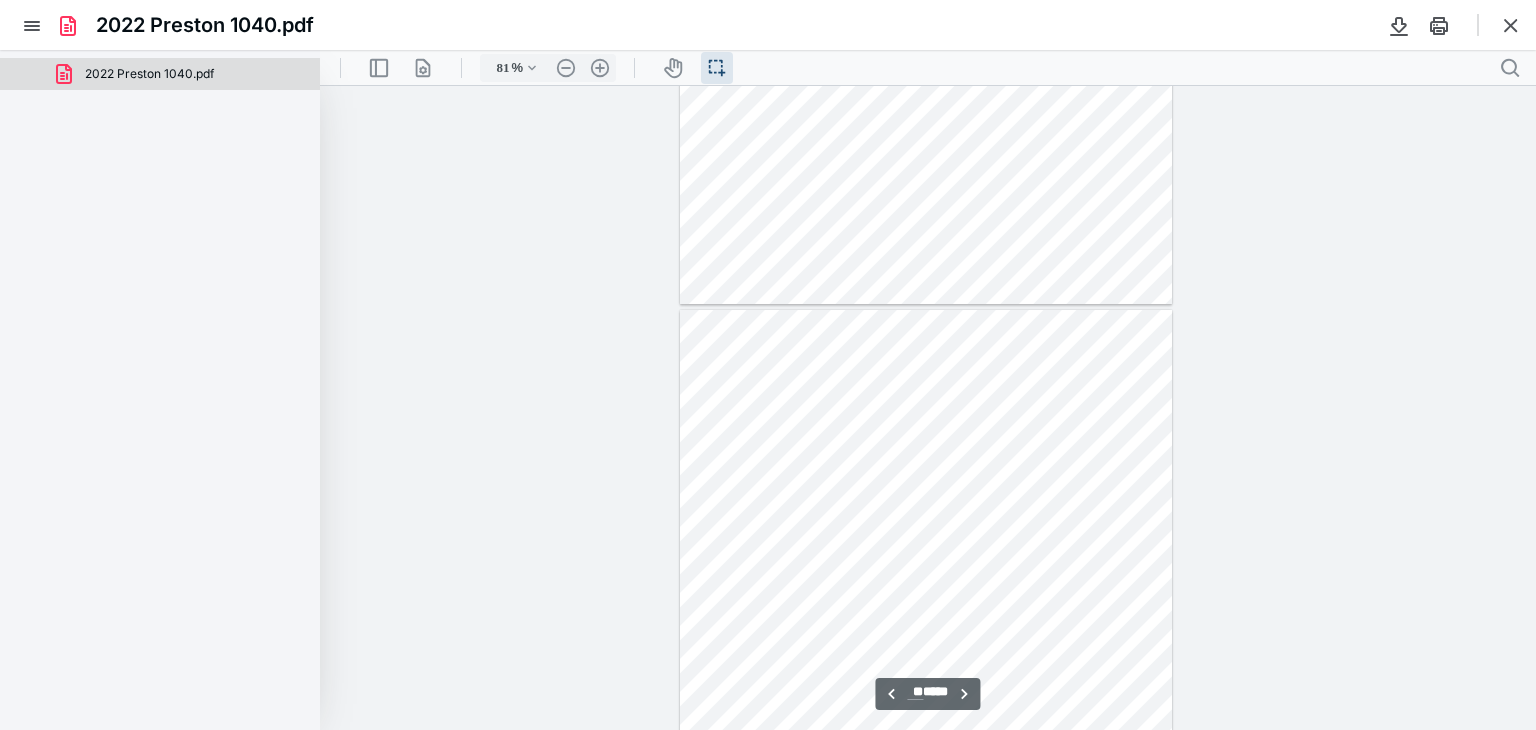 scroll, scrollTop: 6239, scrollLeft: 0, axis: vertical 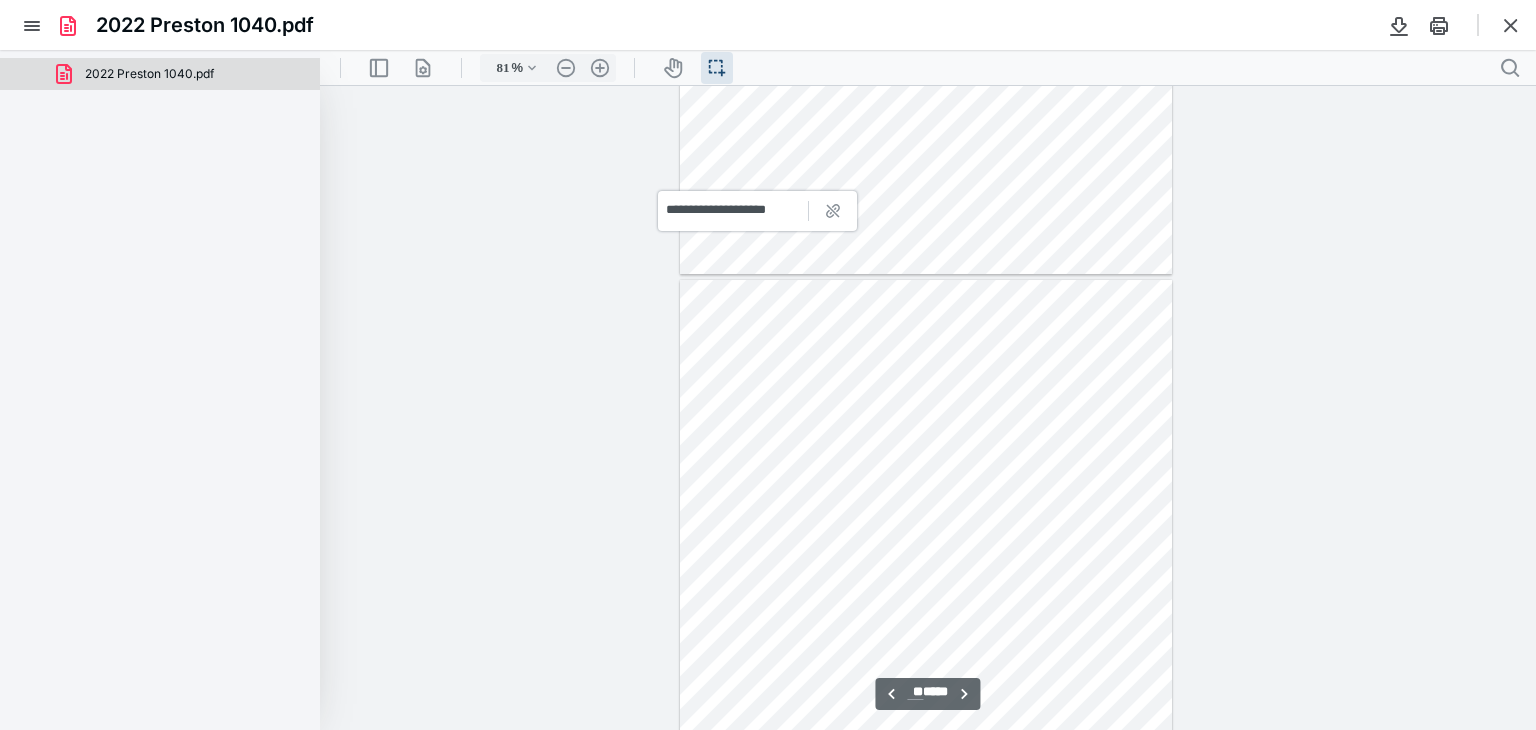 click on "2022 Preston 1040.pdf" at bounding box center (768, 25) 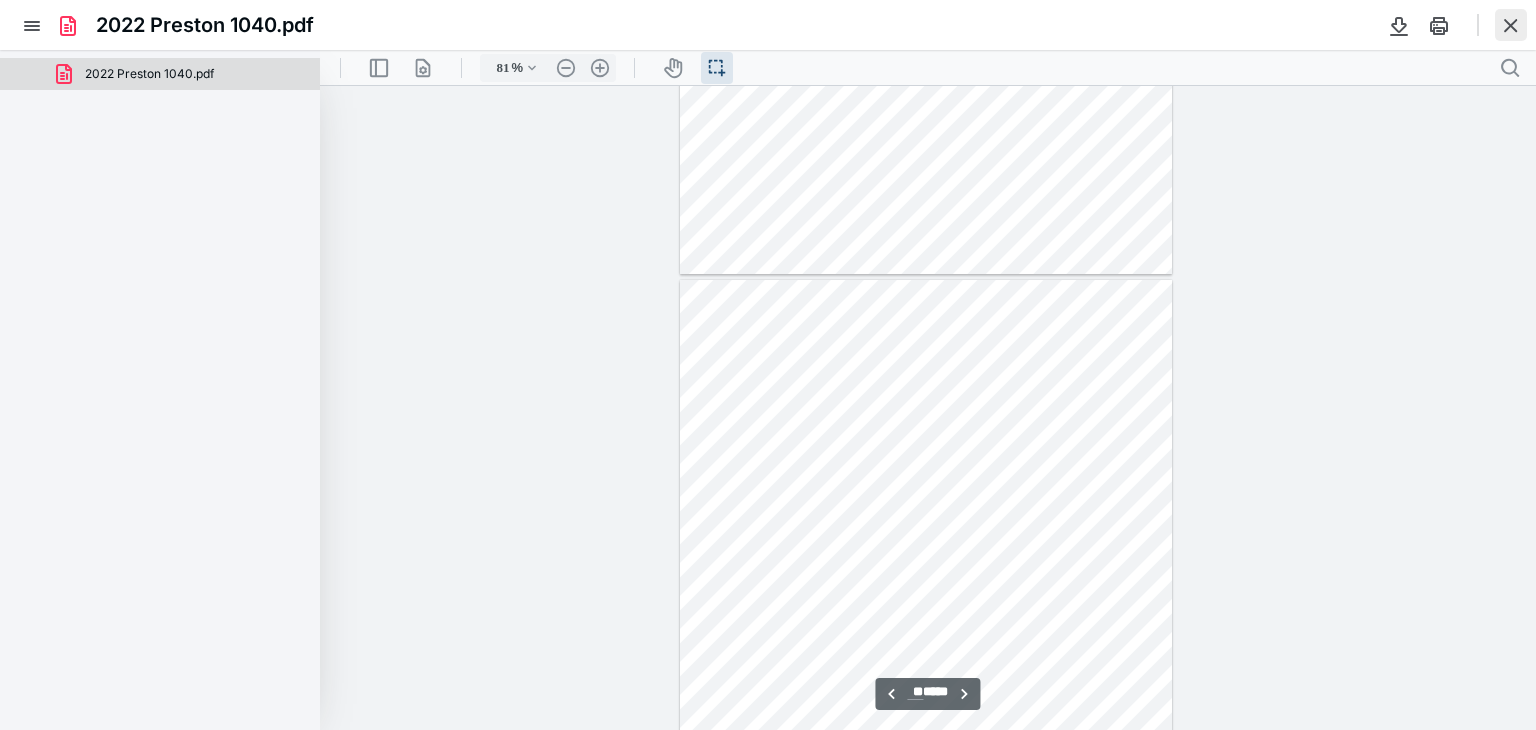 click at bounding box center (1511, 25) 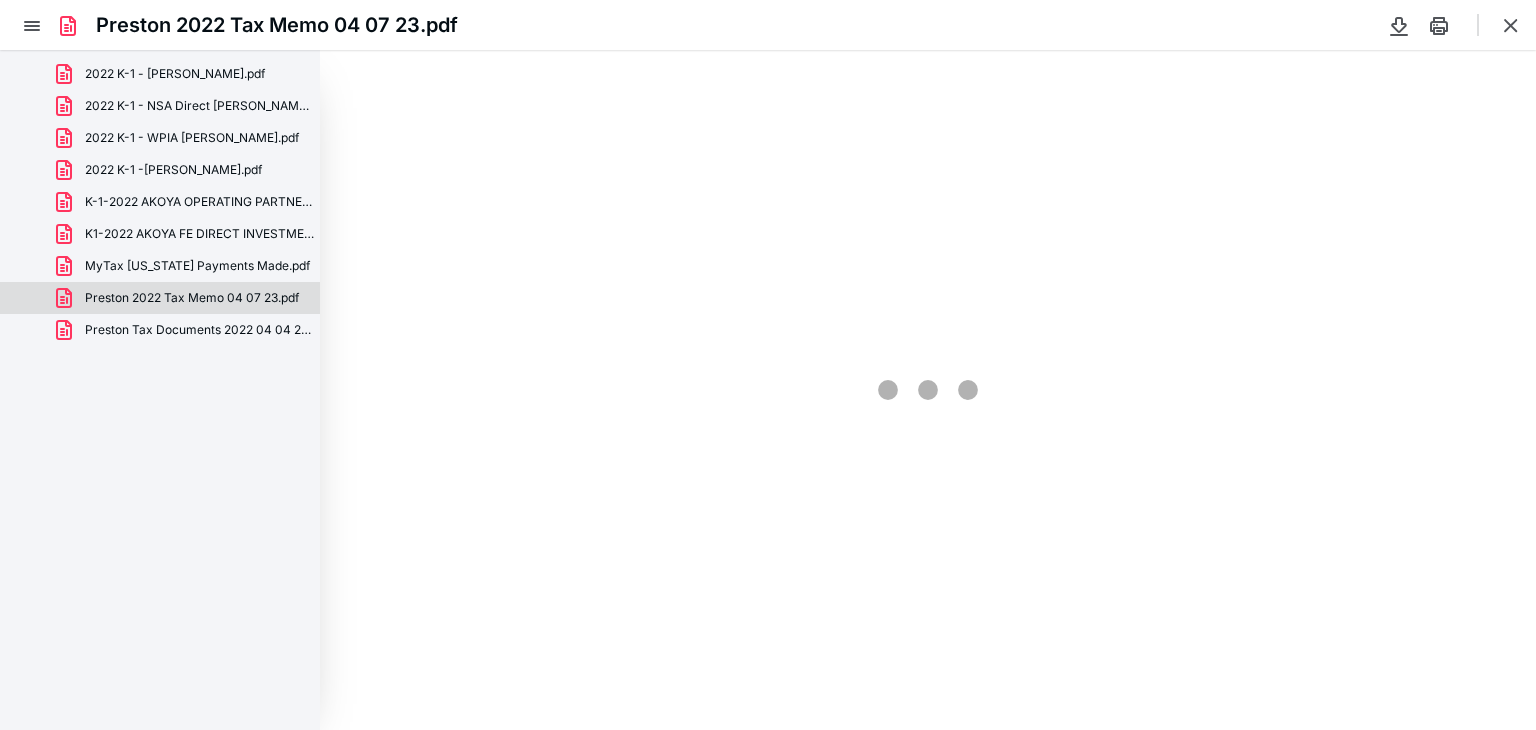 scroll, scrollTop: 0, scrollLeft: 0, axis: both 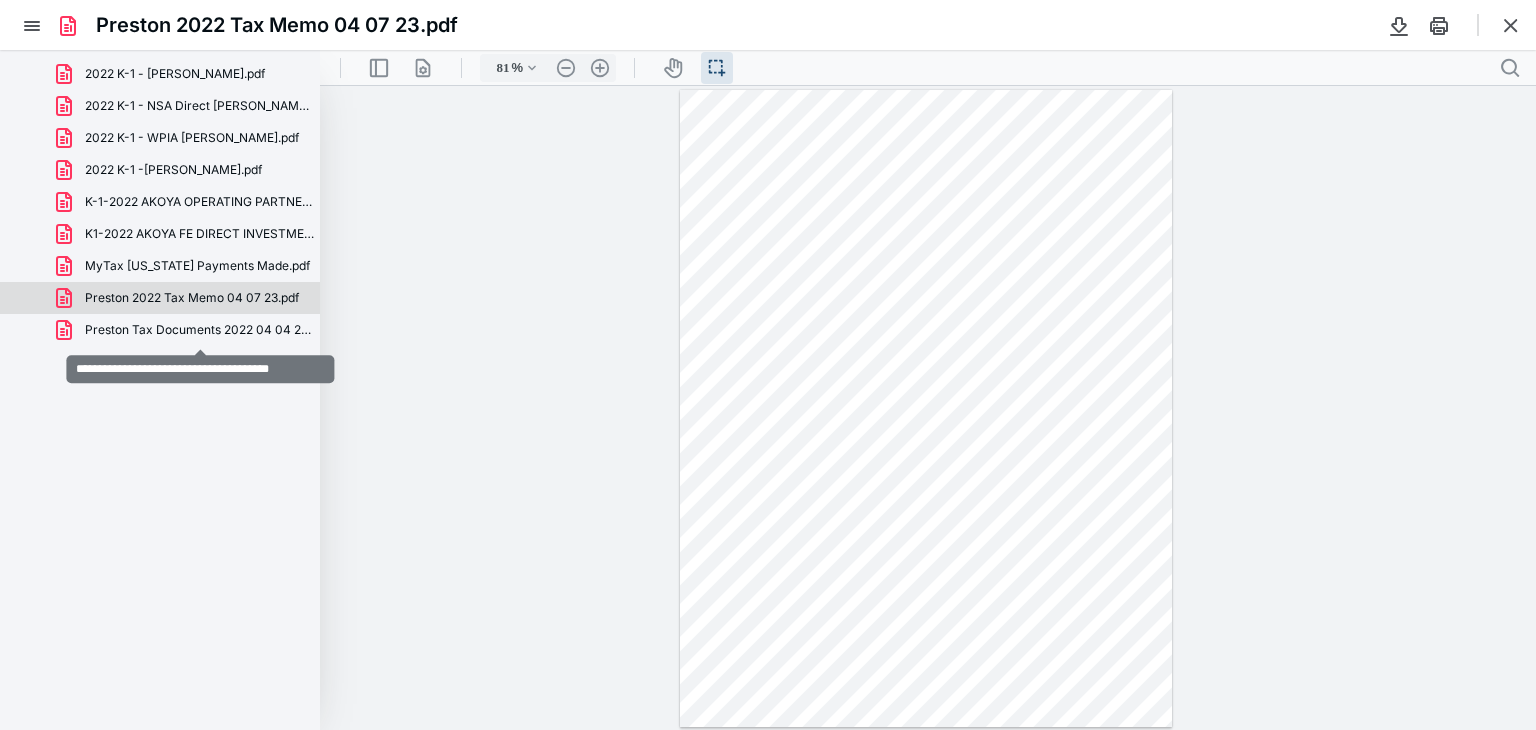 click on "Preston Tax Documents 2022 04 04 23.pdf" at bounding box center [200, 330] 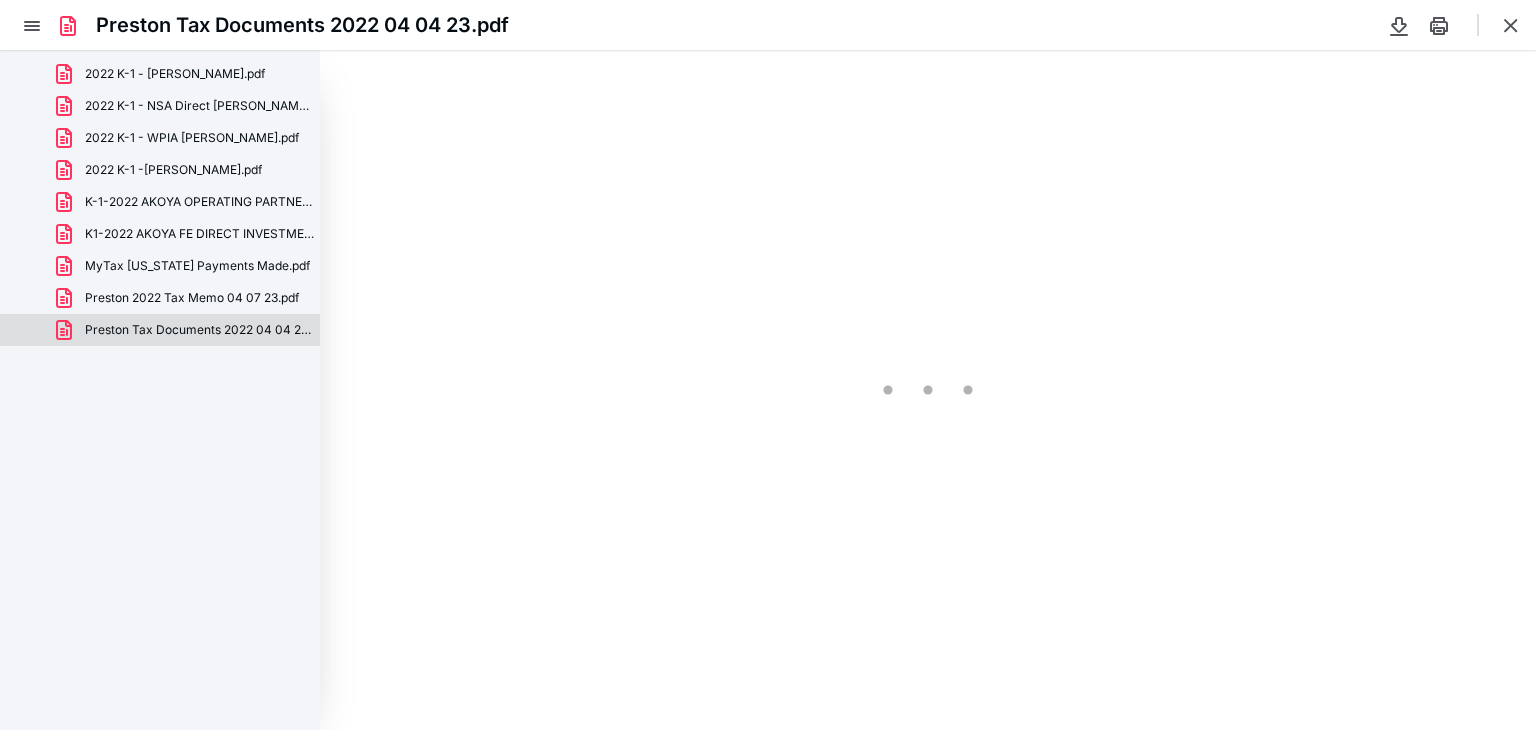 type on "81" 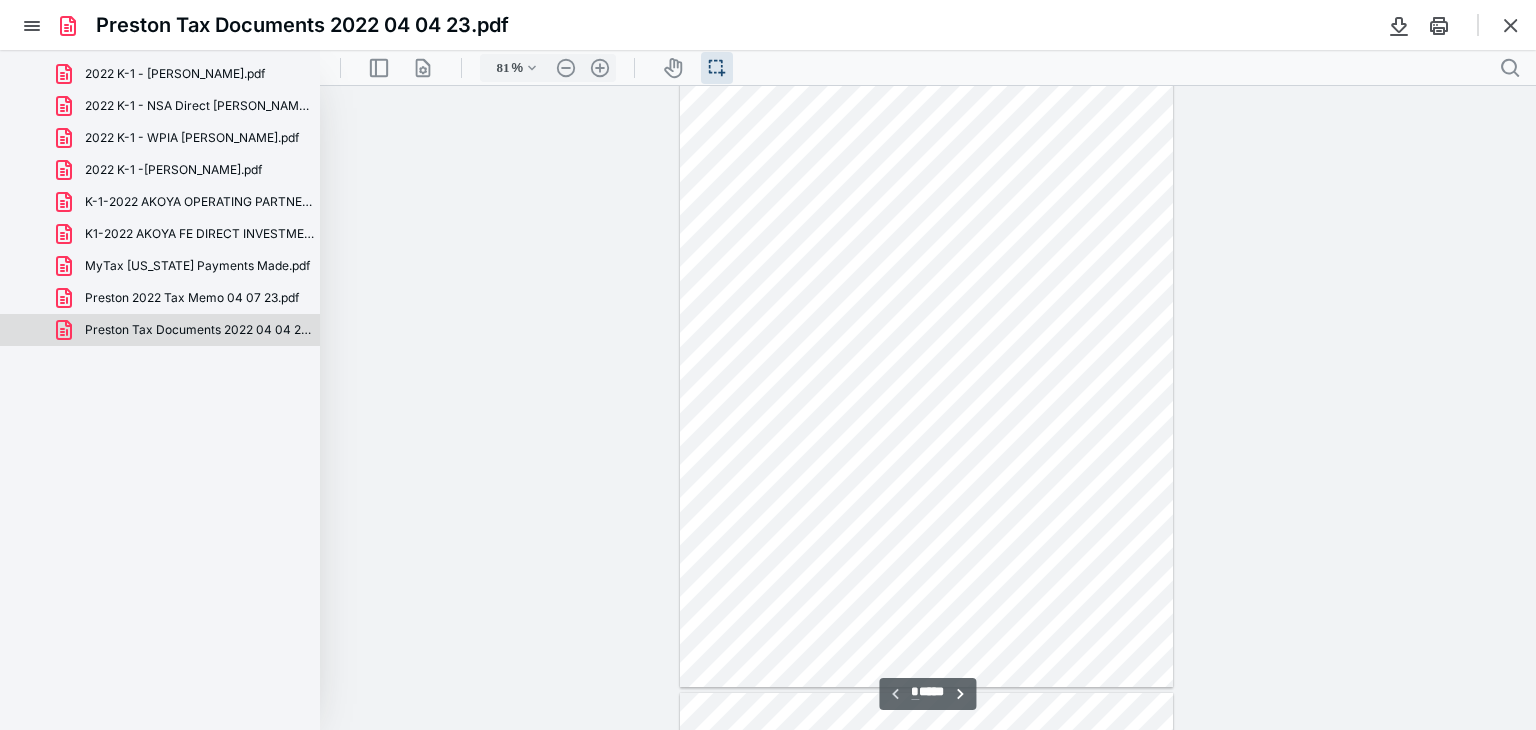 scroll, scrollTop: 0, scrollLeft: 0, axis: both 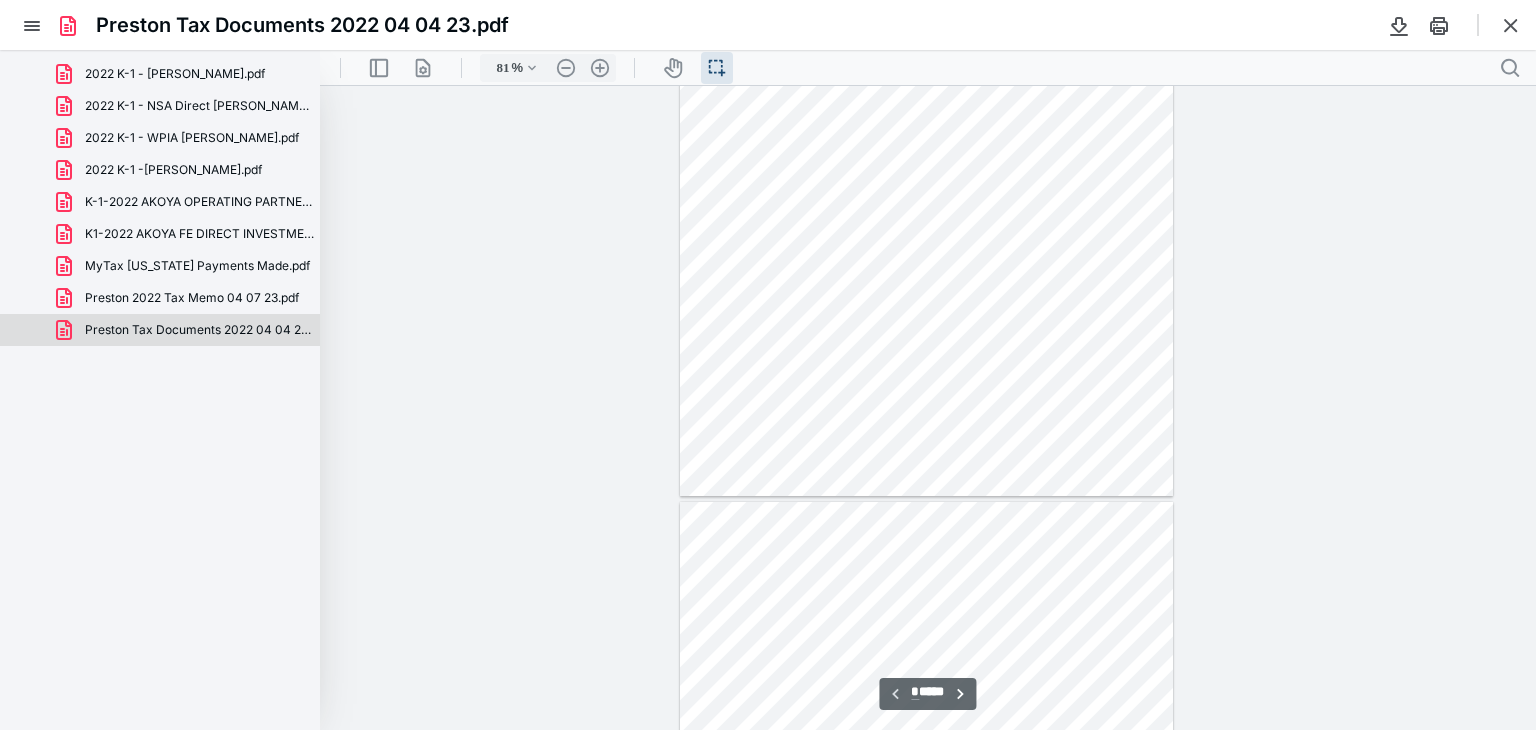 type on "*" 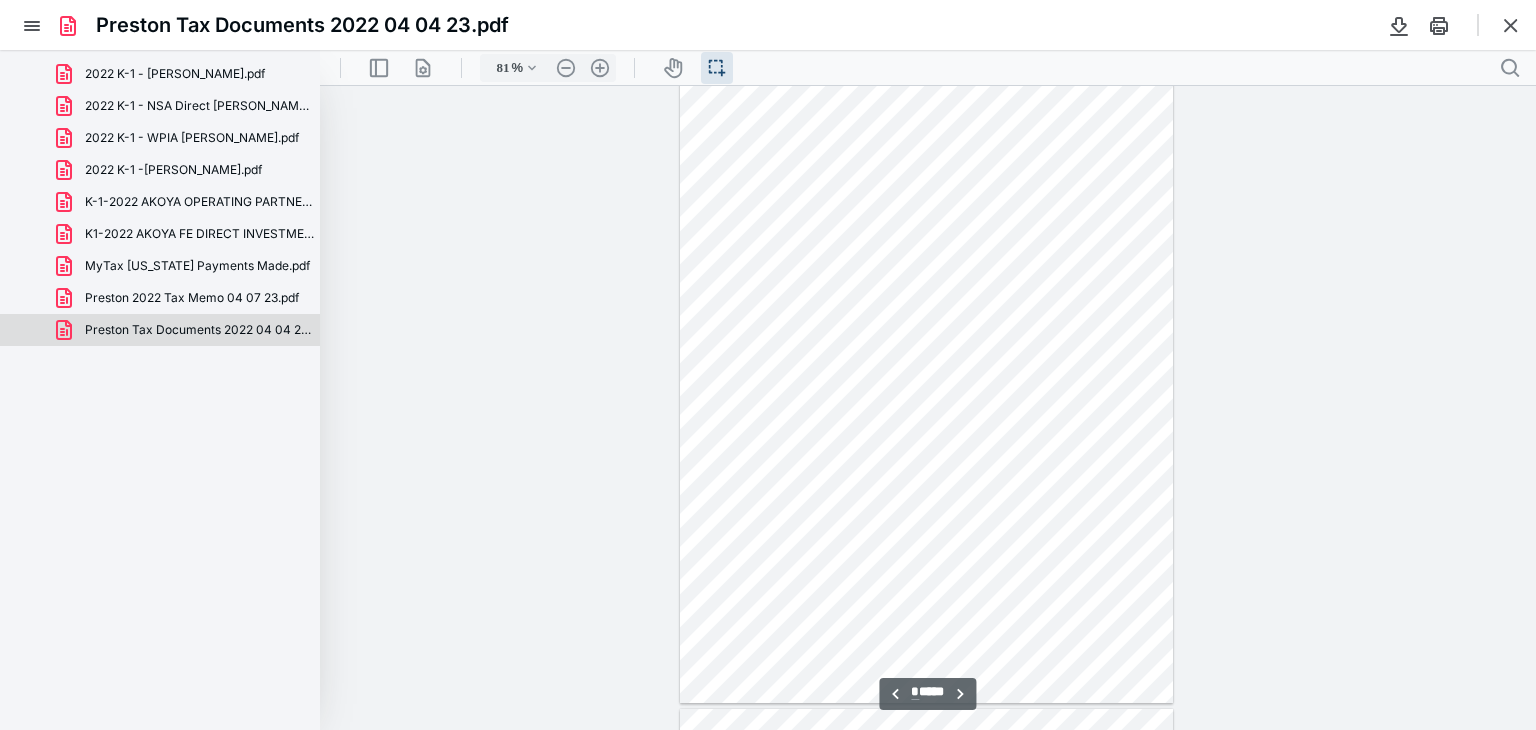 scroll, scrollTop: 700, scrollLeft: 0, axis: vertical 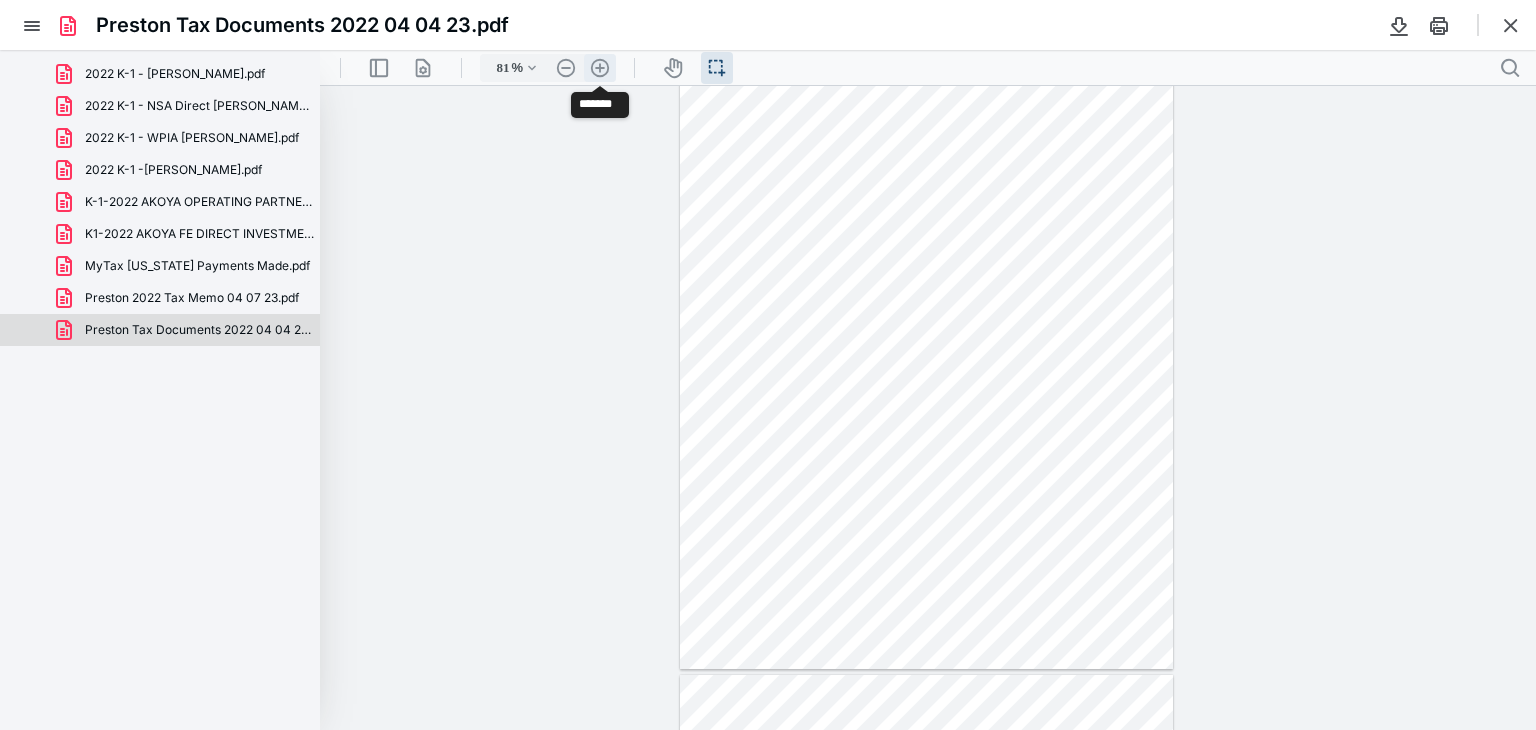 click on ".cls-1{fill:#abb0c4;} icon - header - zoom - in - line" at bounding box center (600, 68) 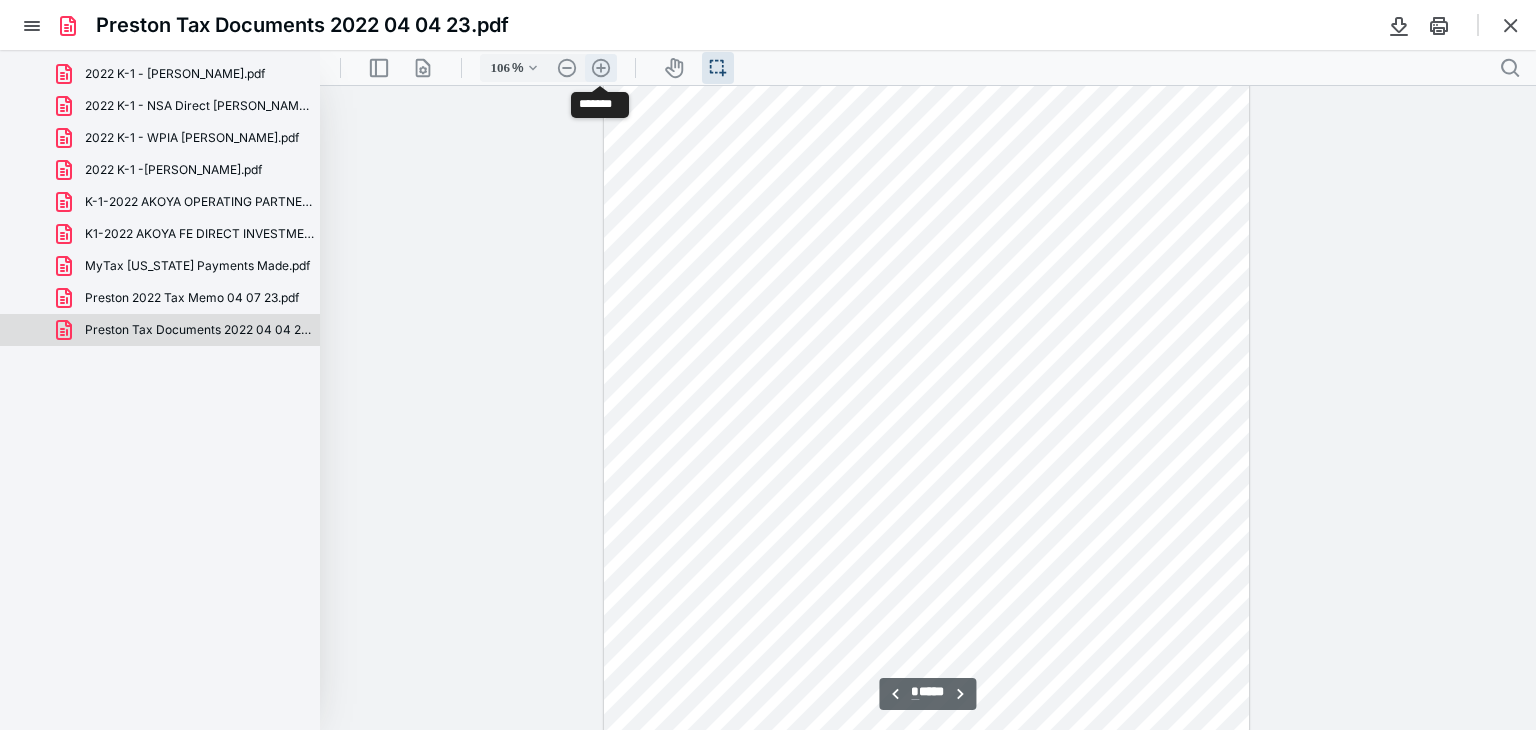click on ".cls-1{fill:#abb0c4;} icon - header - zoom - in - line" at bounding box center (601, 68) 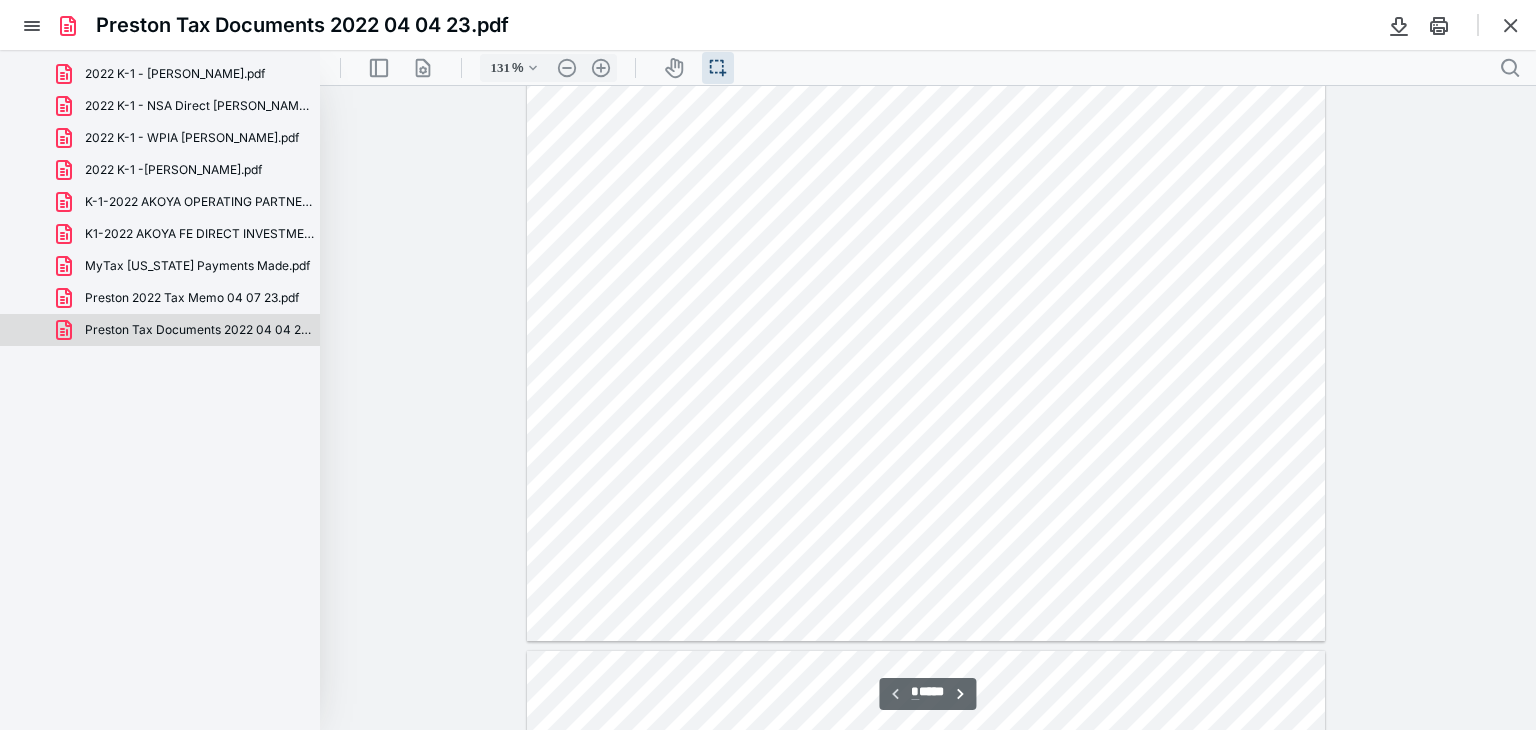 scroll, scrollTop: 422, scrollLeft: 0, axis: vertical 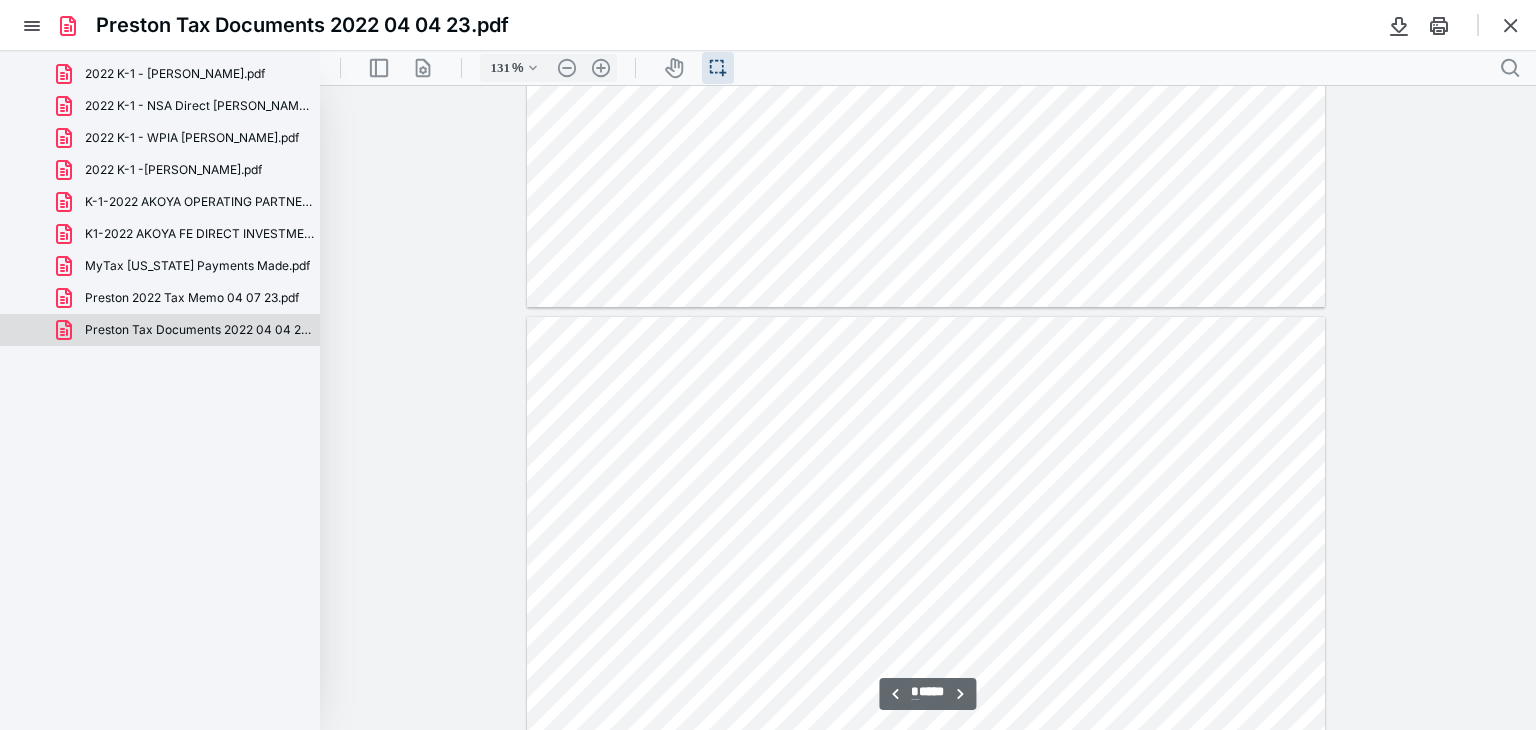 type on "*" 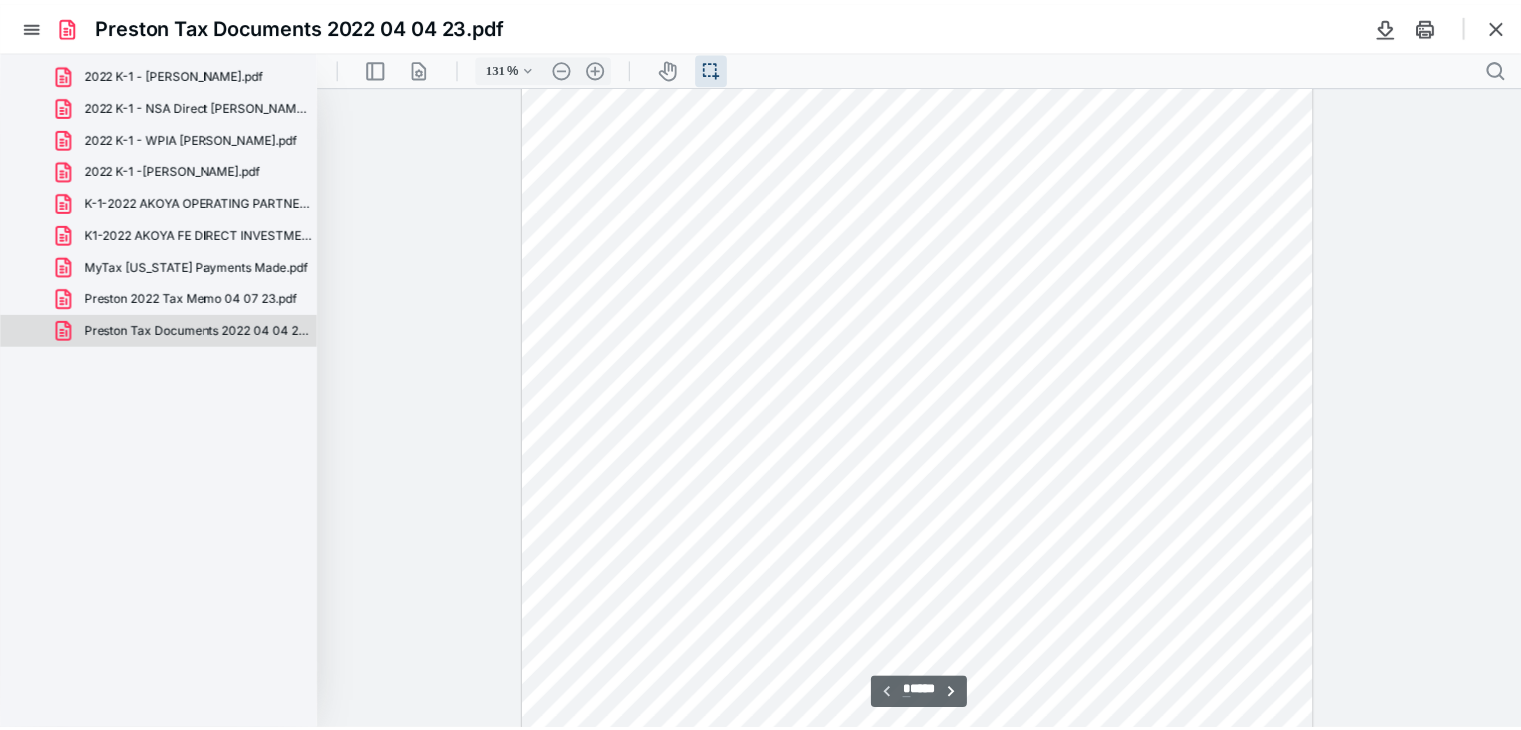 scroll, scrollTop: 0, scrollLeft: 0, axis: both 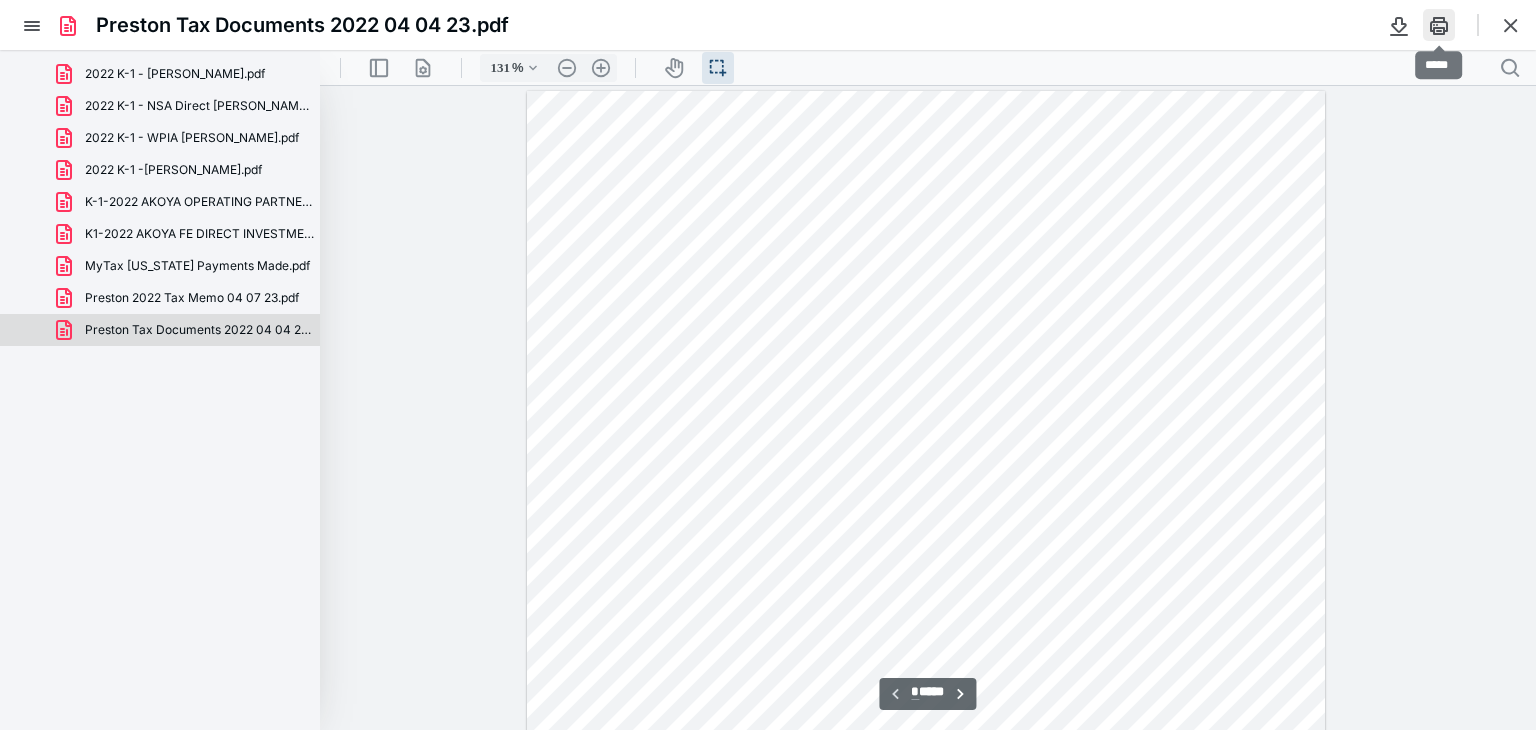 click at bounding box center (1439, 25) 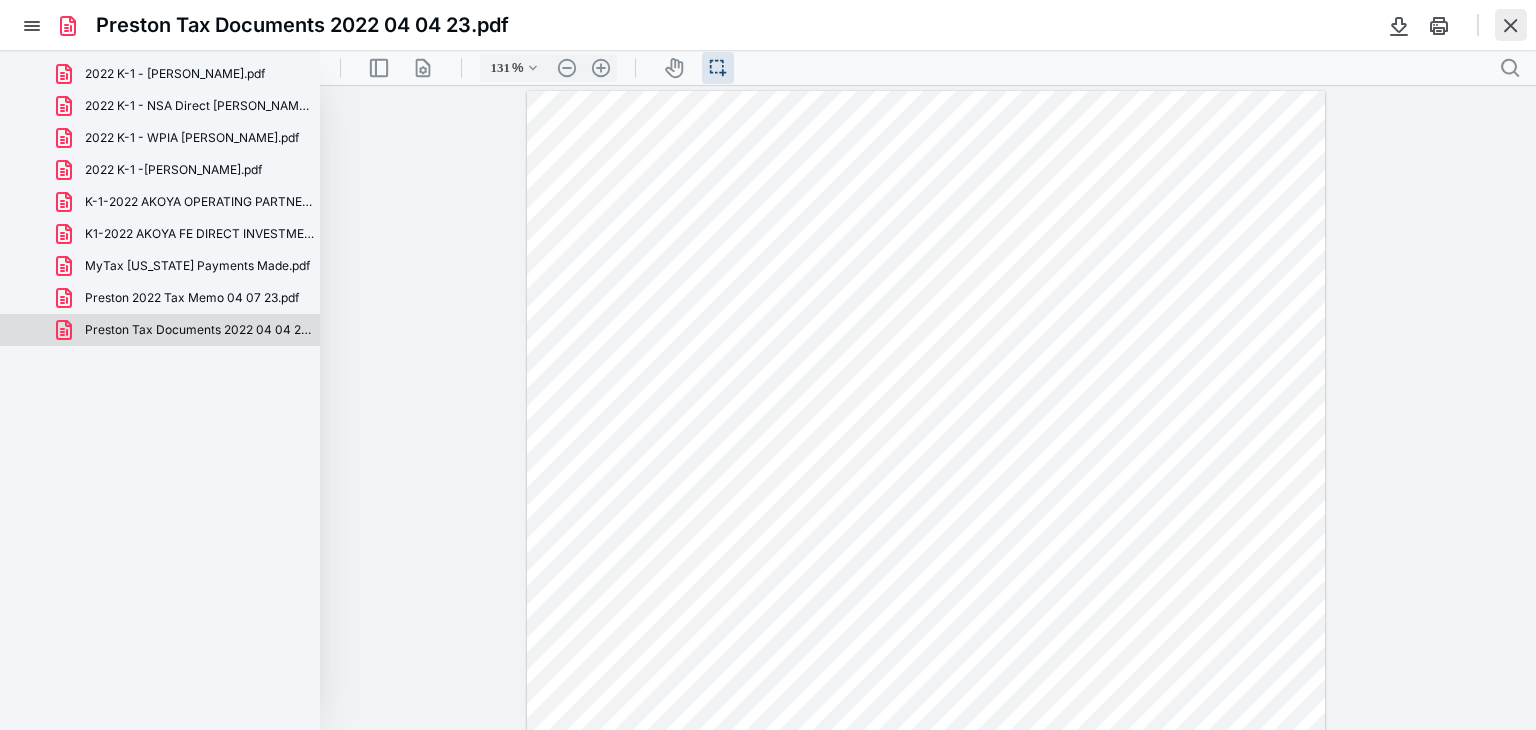 click at bounding box center (1511, 25) 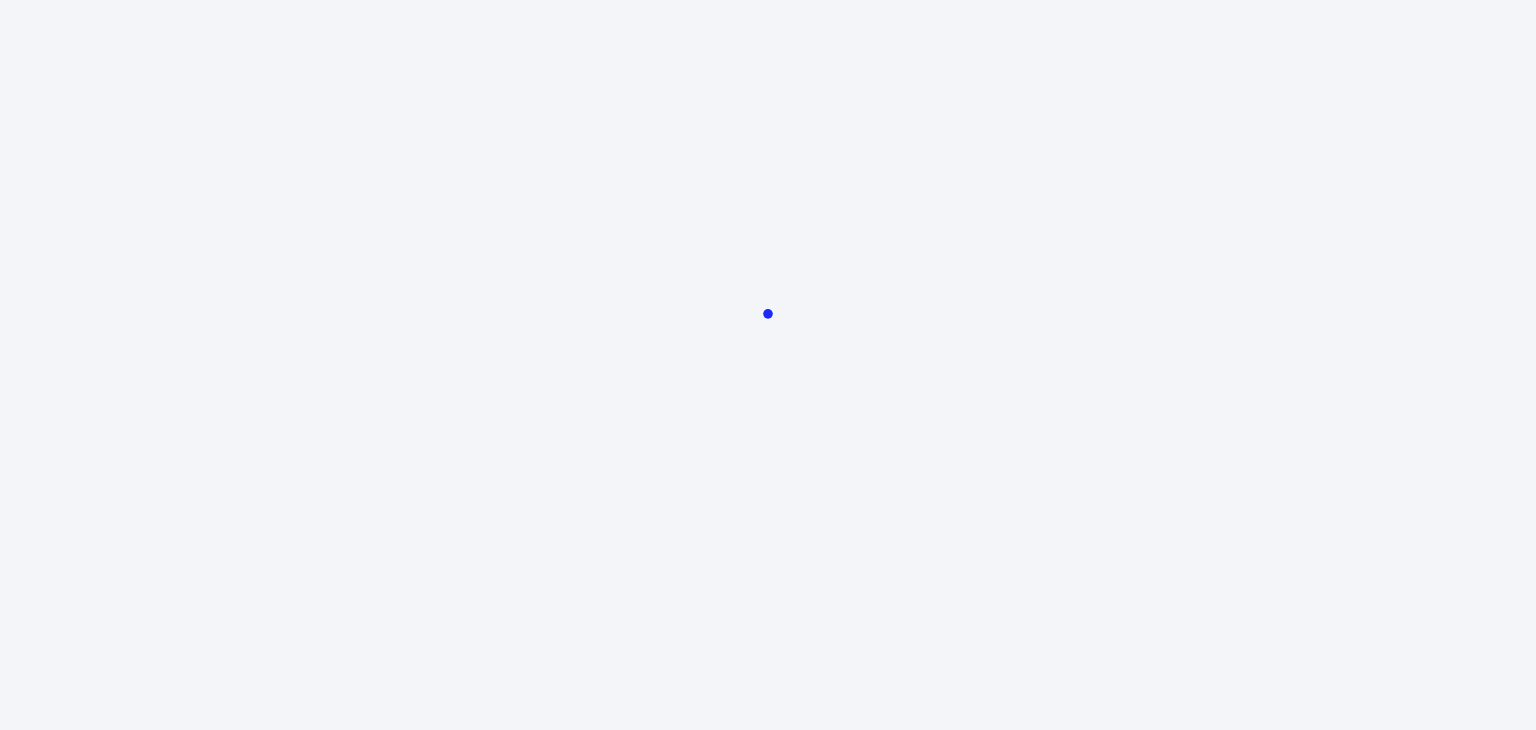 scroll, scrollTop: 0, scrollLeft: 0, axis: both 